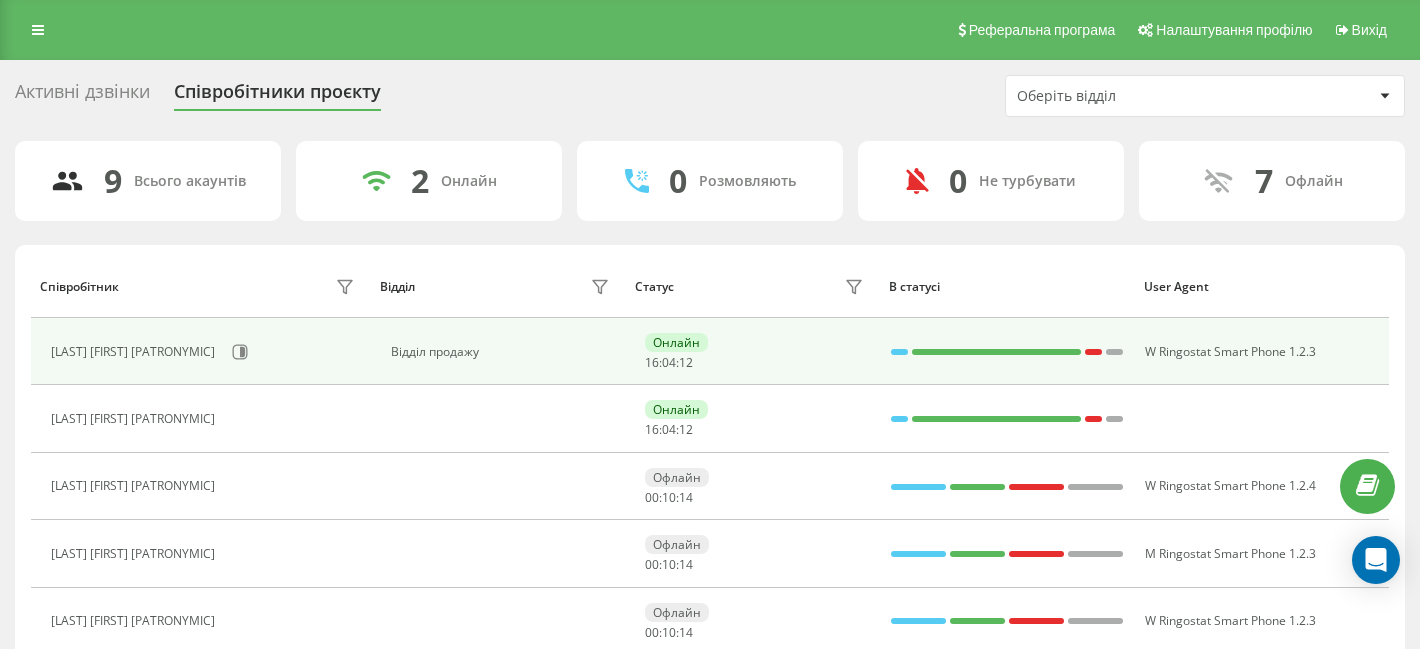 scroll, scrollTop: 0, scrollLeft: 0, axis: both 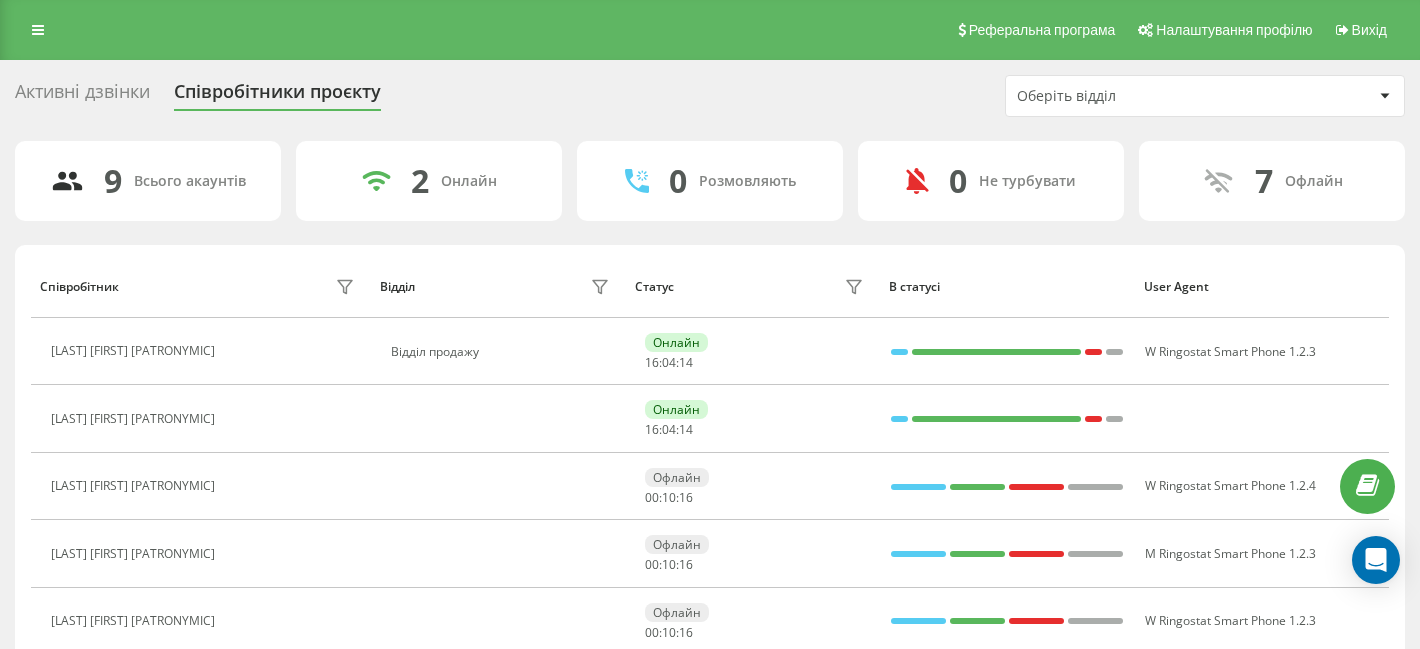 click on "Активні дзвінки" at bounding box center (82, 96) 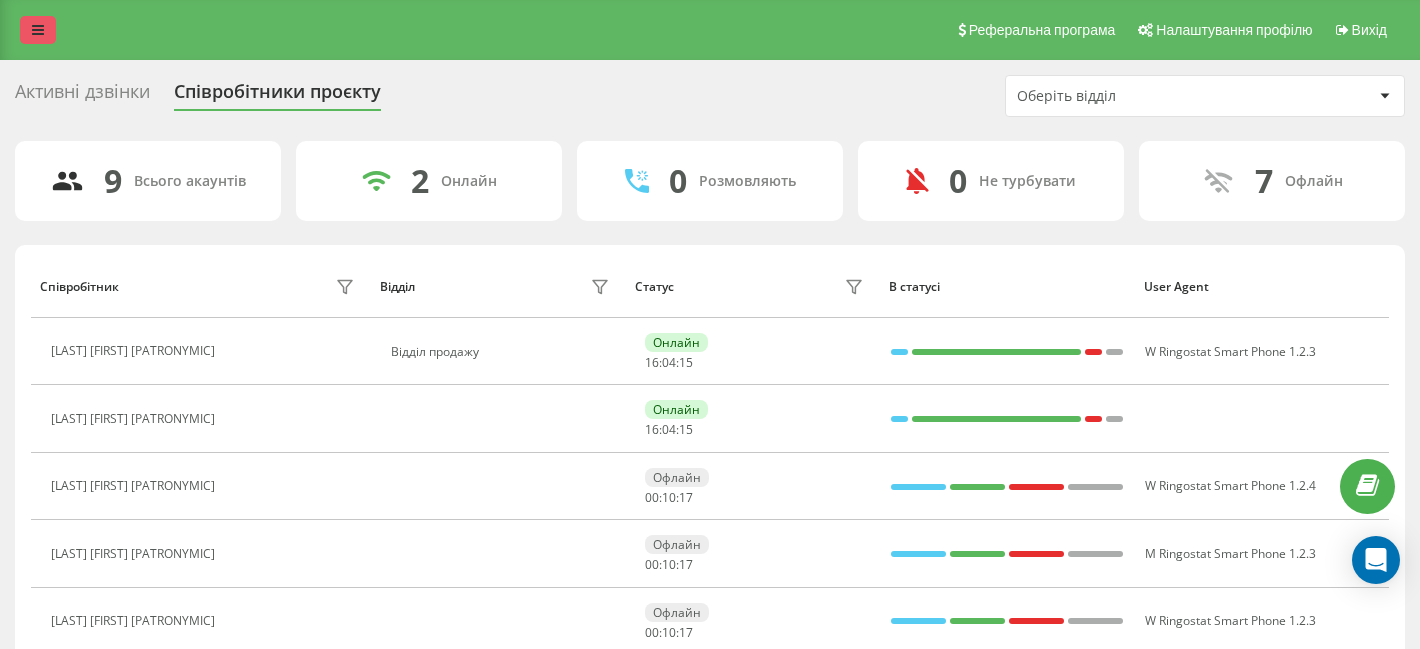 click at bounding box center (38, 30) 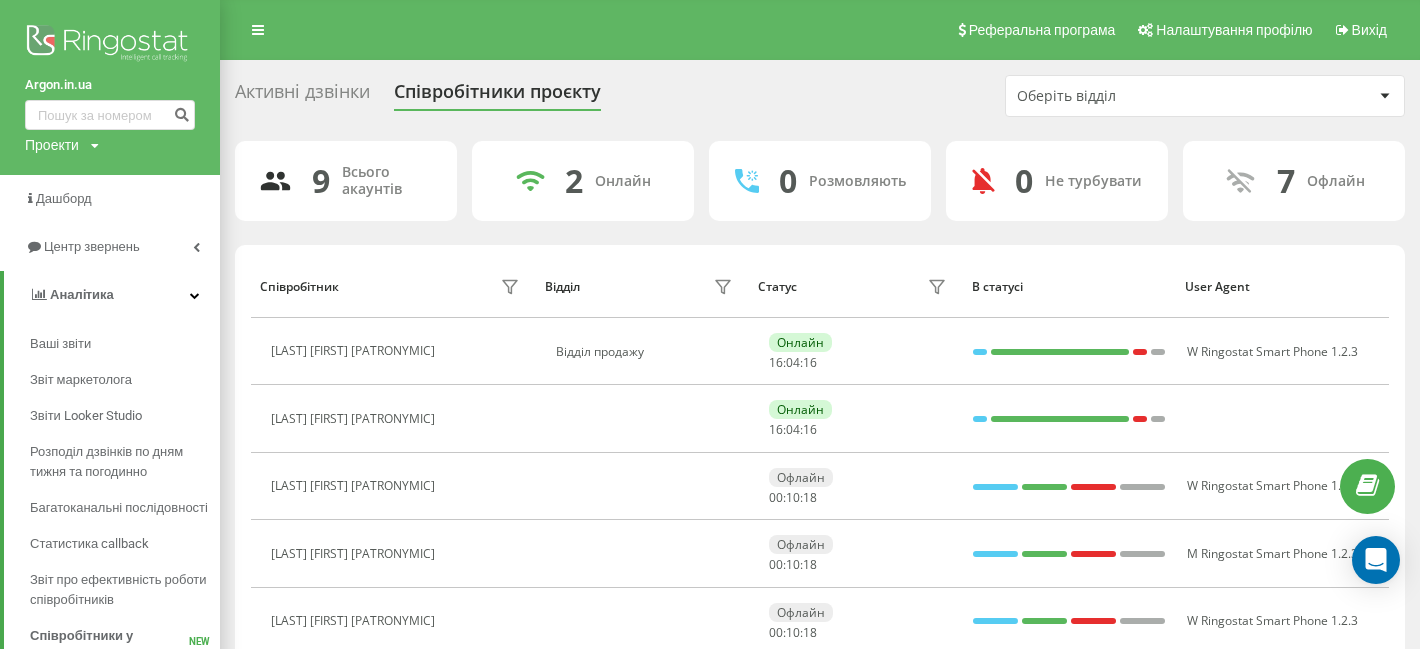 click at bounding box center [110, 45] 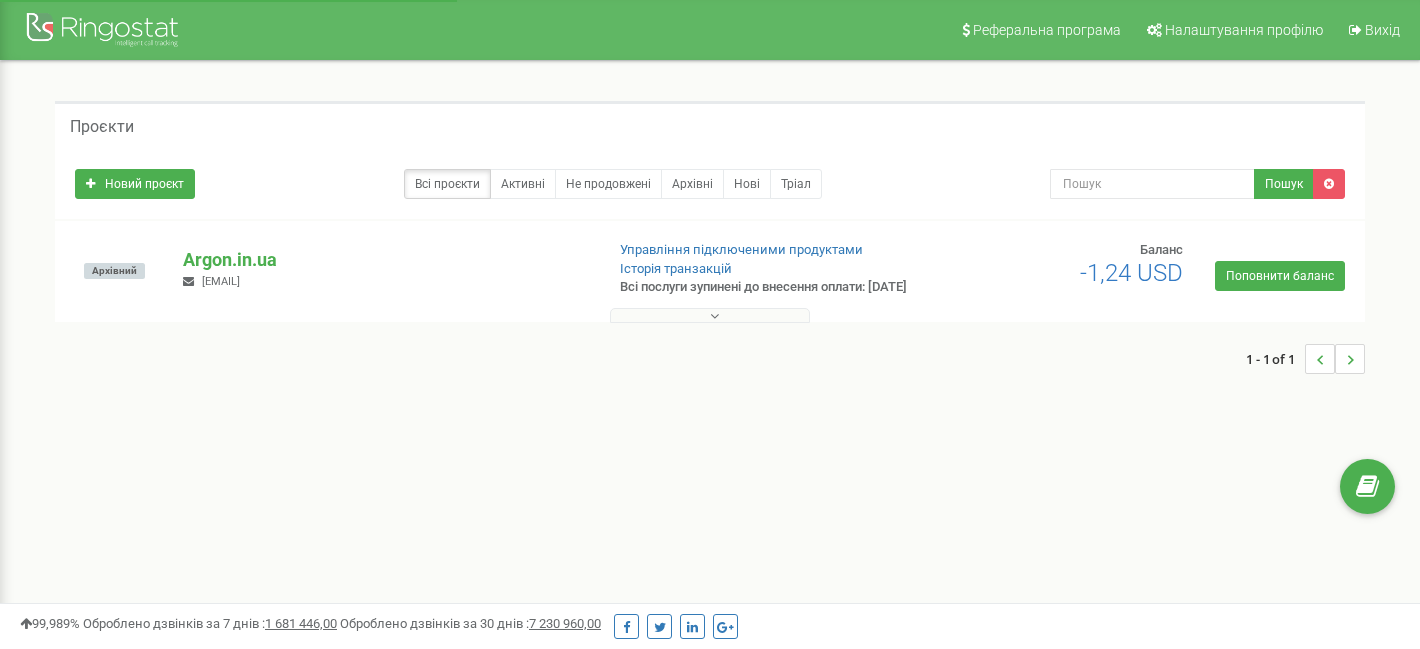 scroll, scrollTop: 0, scrollLeft: 0, axis: both 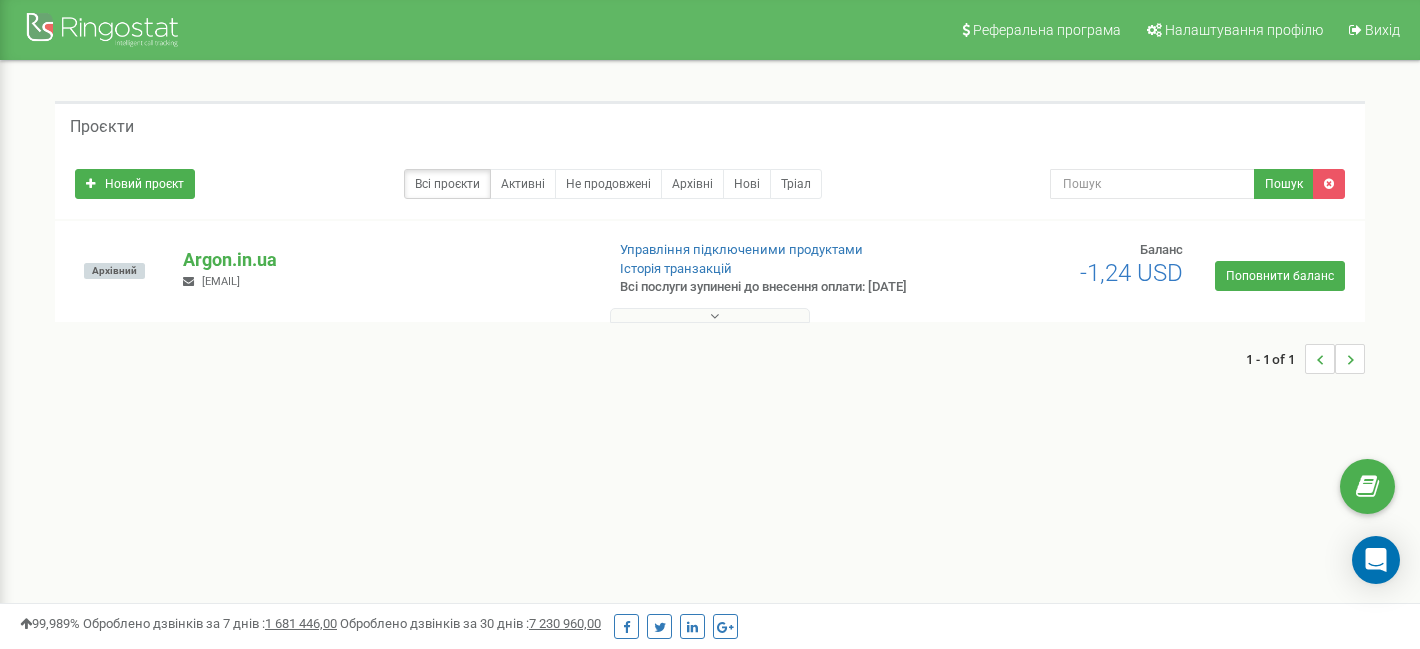 click on "snab@electrod.com.ua" at bounding box center (221, 281) 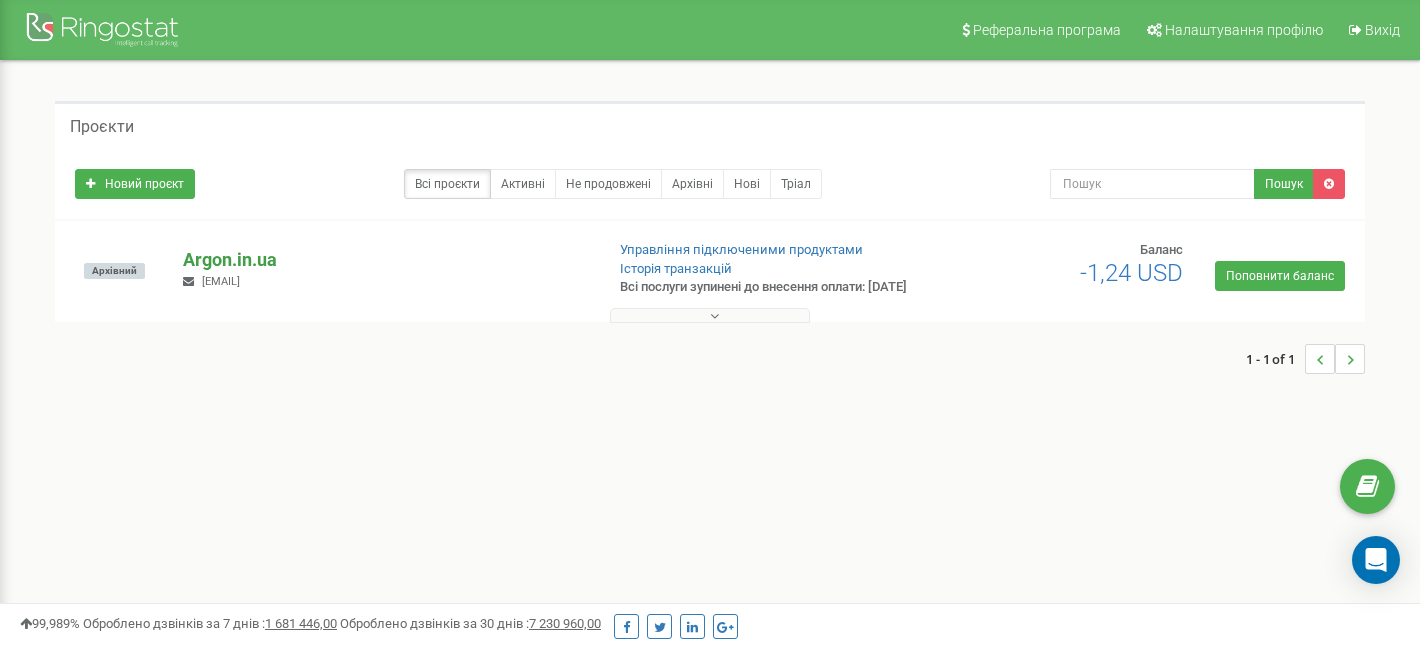 click on "Argon.in.ua" at bounding box center (384, 260) 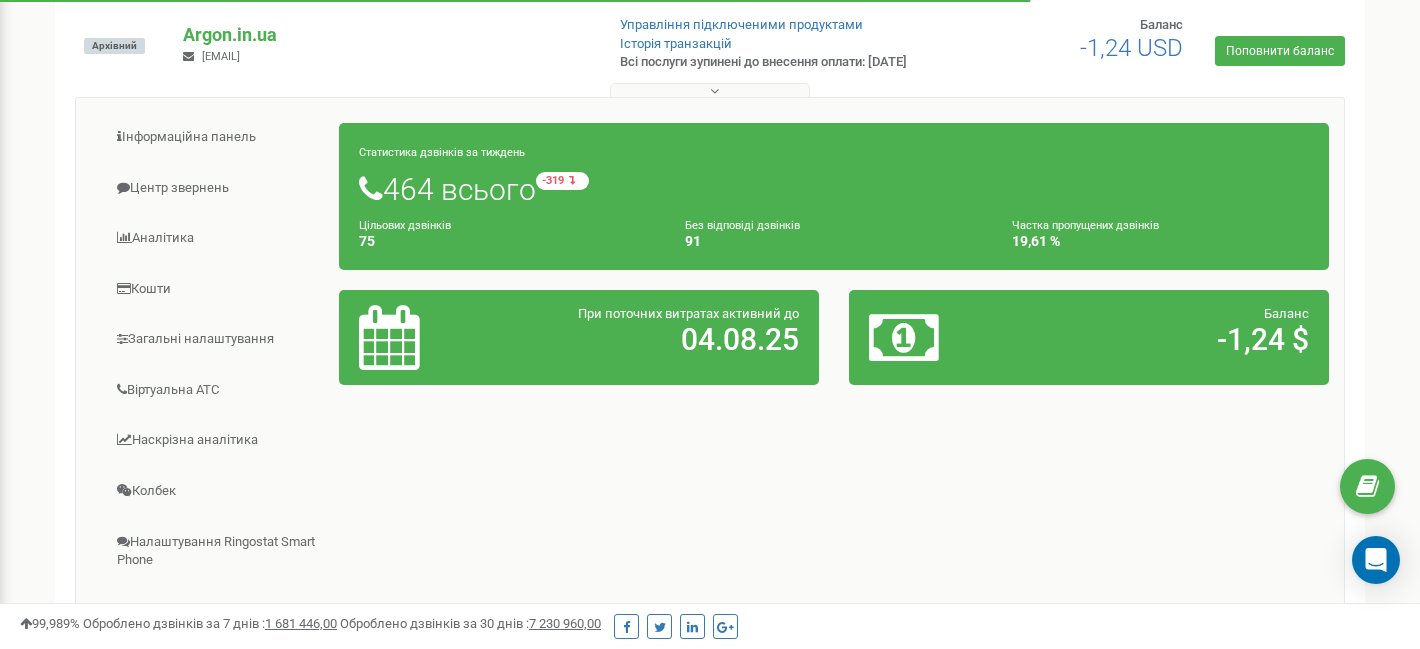 scroll, scrollTop: 0, scrollLeft: 0, axis: both 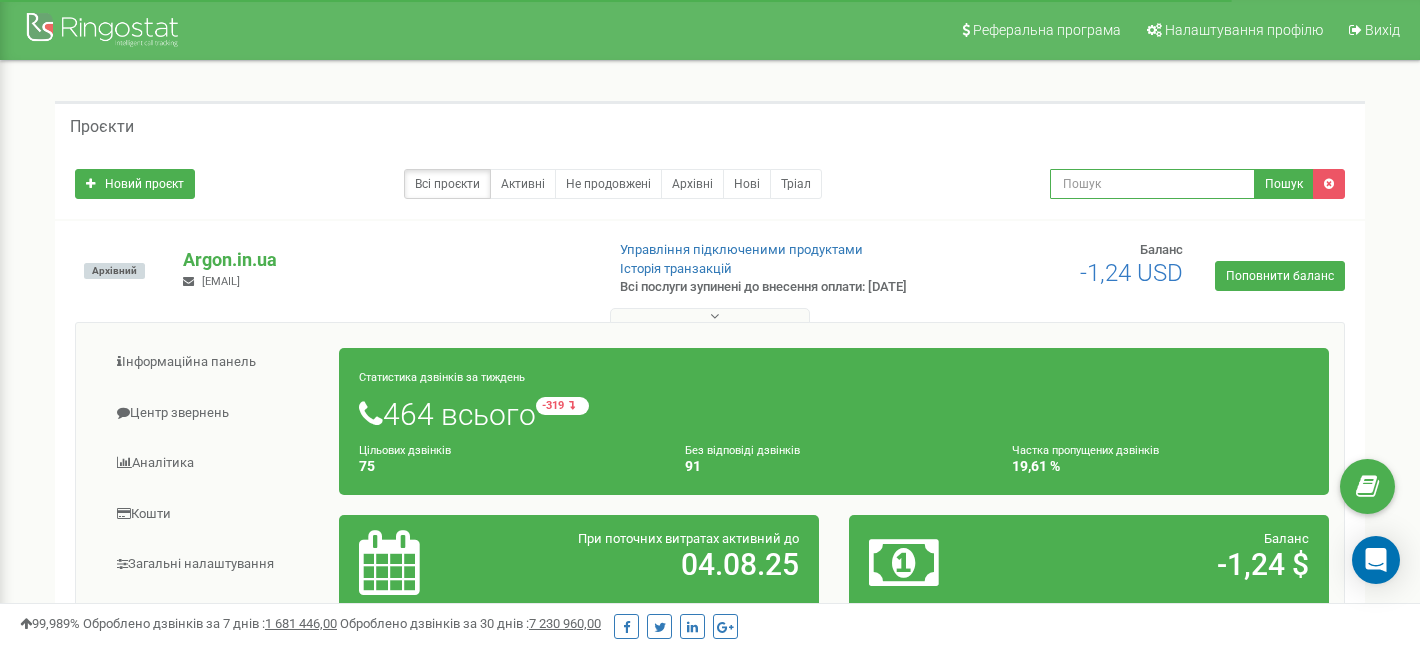 click at bounding box center [1152, 184] 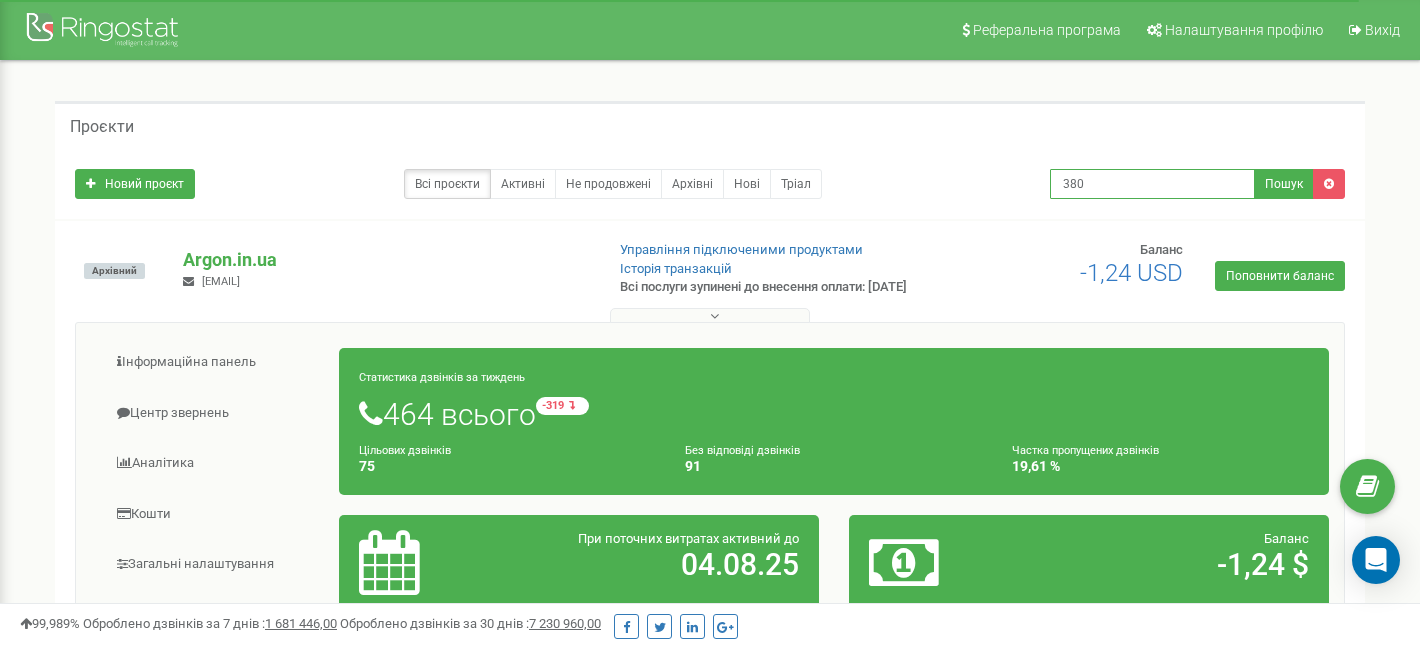 paste on "733843390" 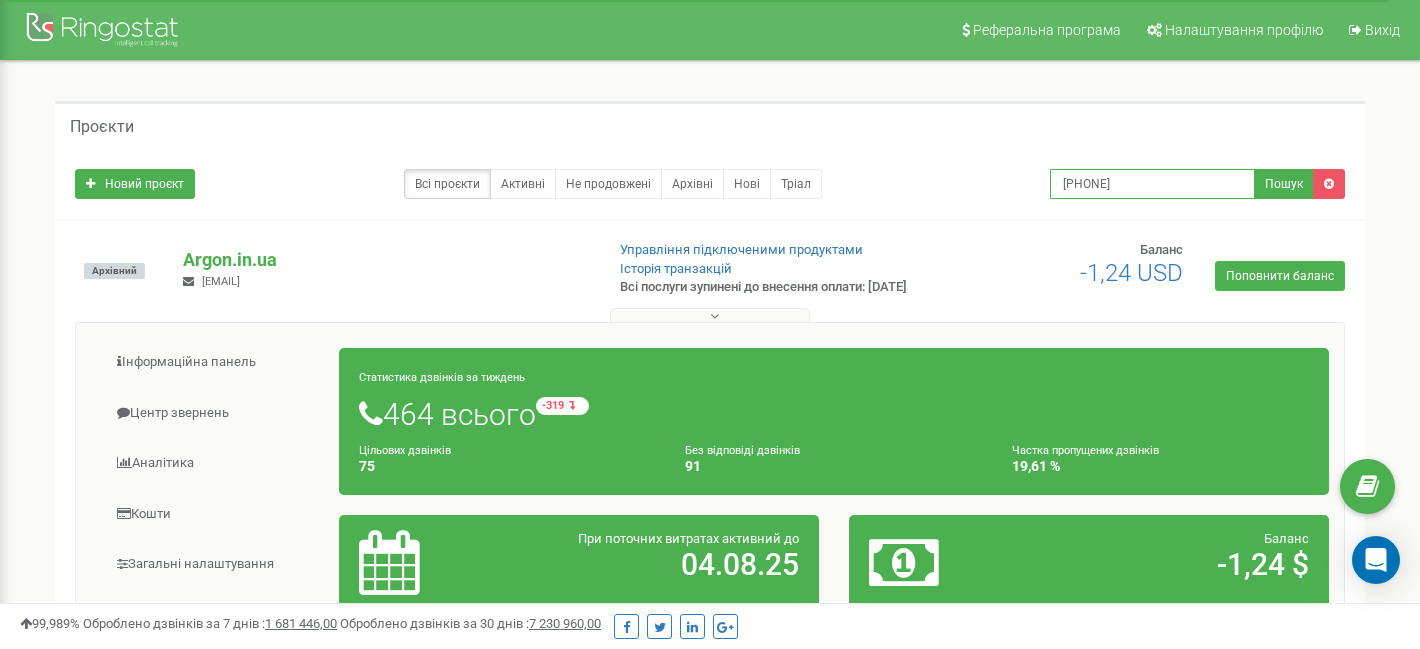 type on "[PHONE]" 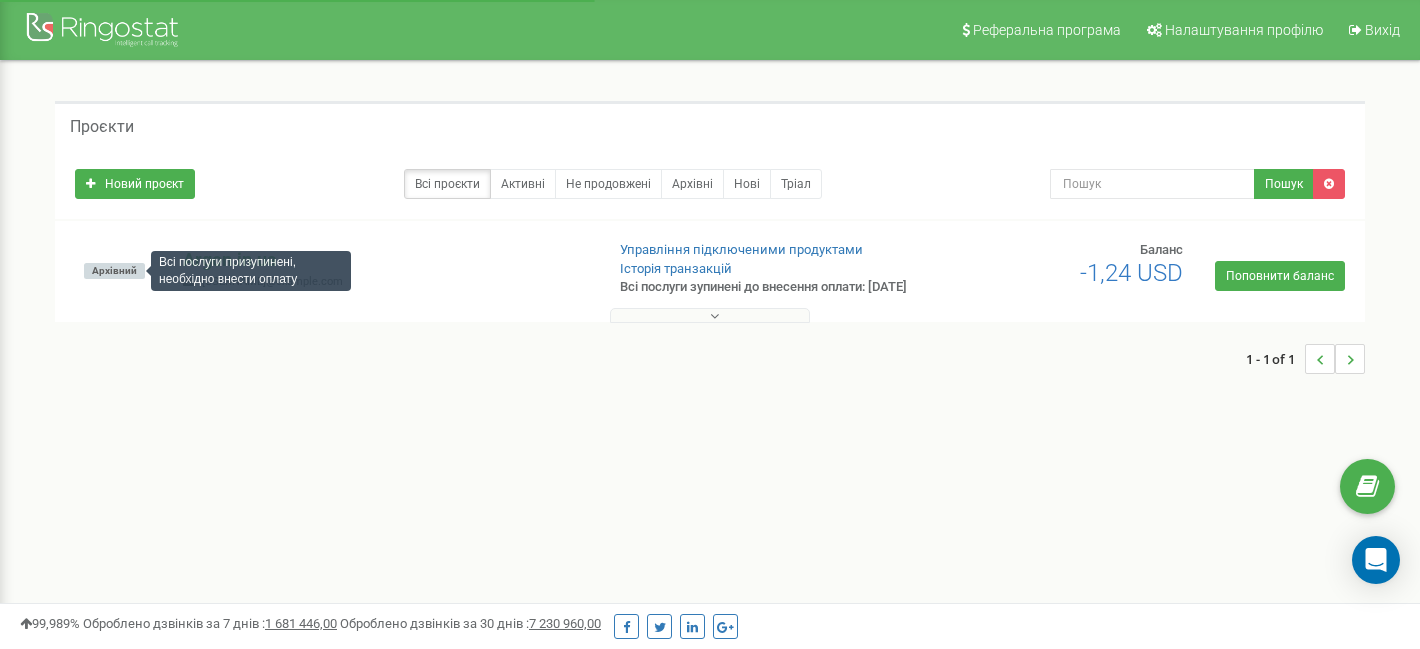 scroll, scrollTop: 0, scrollLeft: 0, axis: both 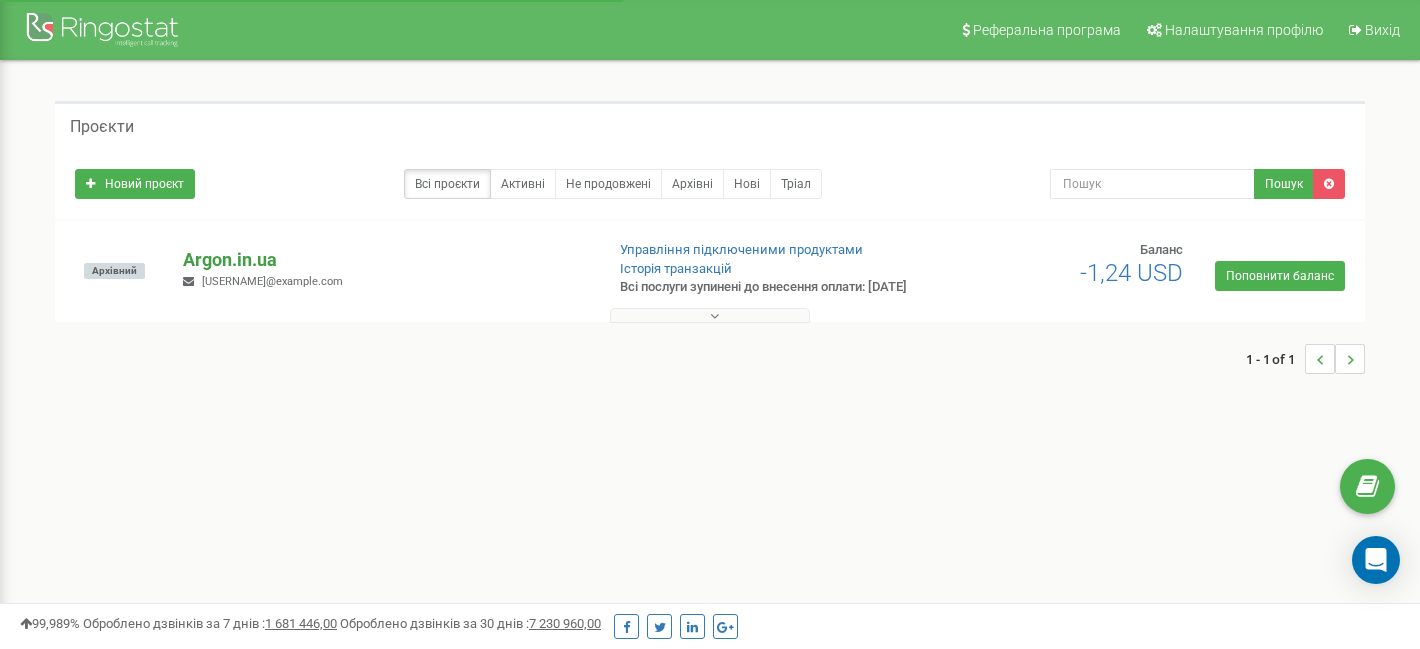 click on "Argon.in.ua" at bounding box center (384, 260) 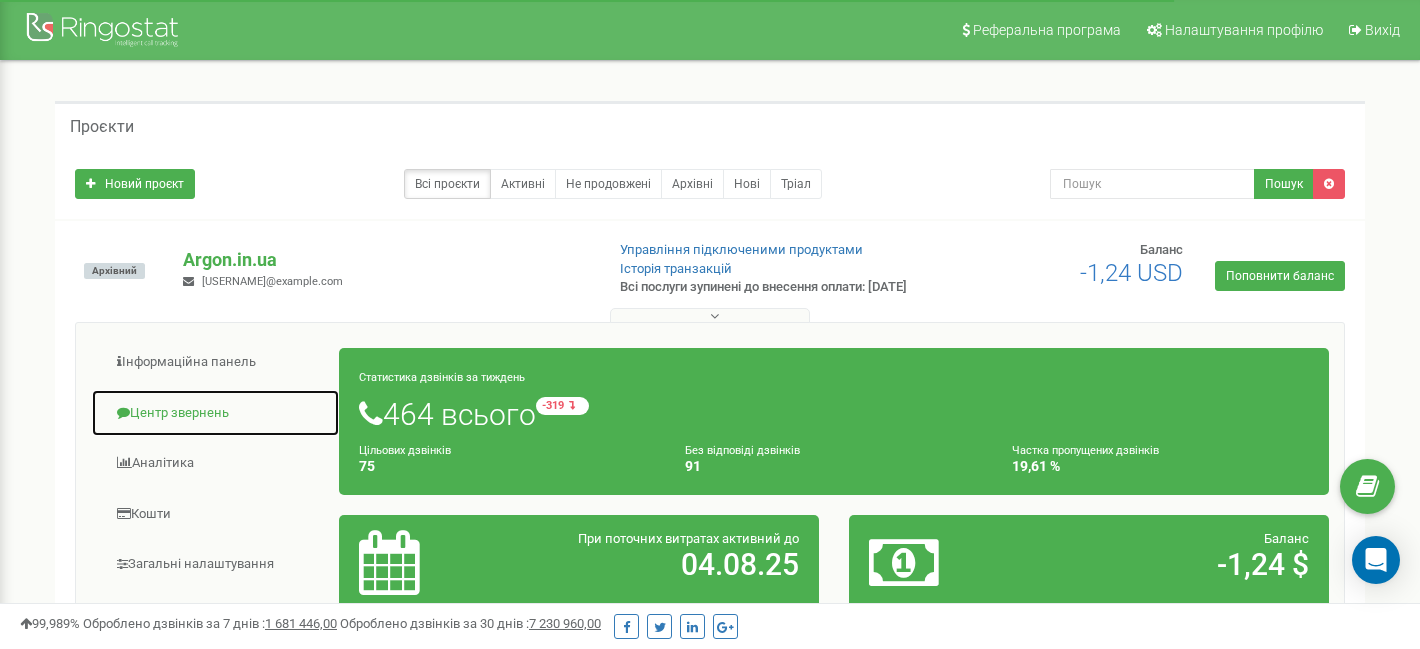 click on "Центр звернень" at bounding box center [215, 413] 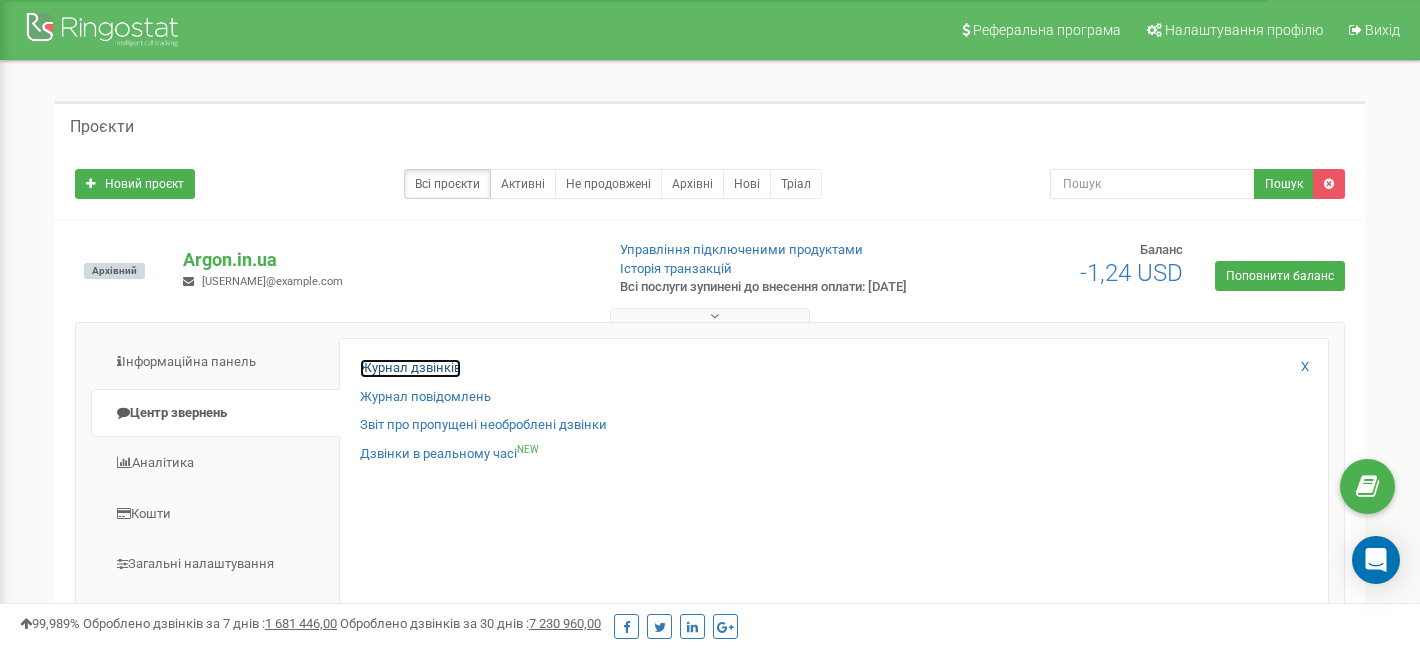 click on "Журнал дзвінків" at bounding box center (410, 368) 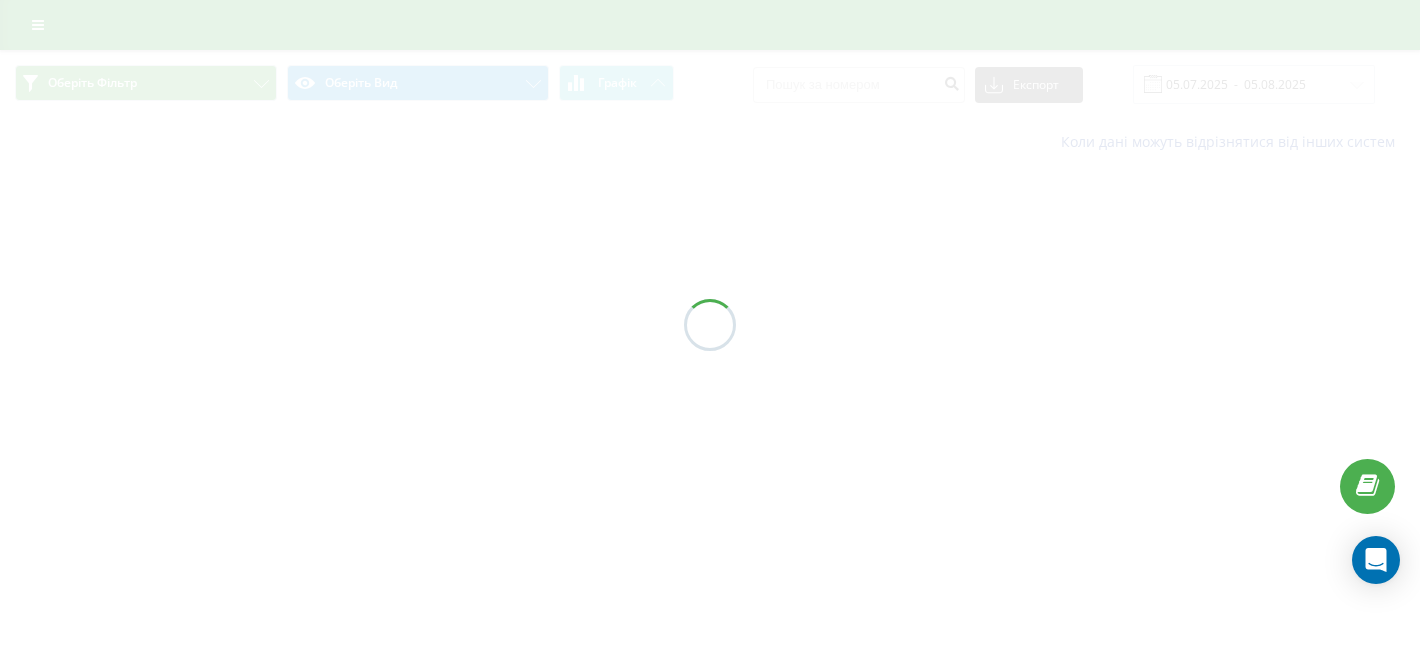 scroll, scrollTop: 0, scrollLeft: 0, axis: both 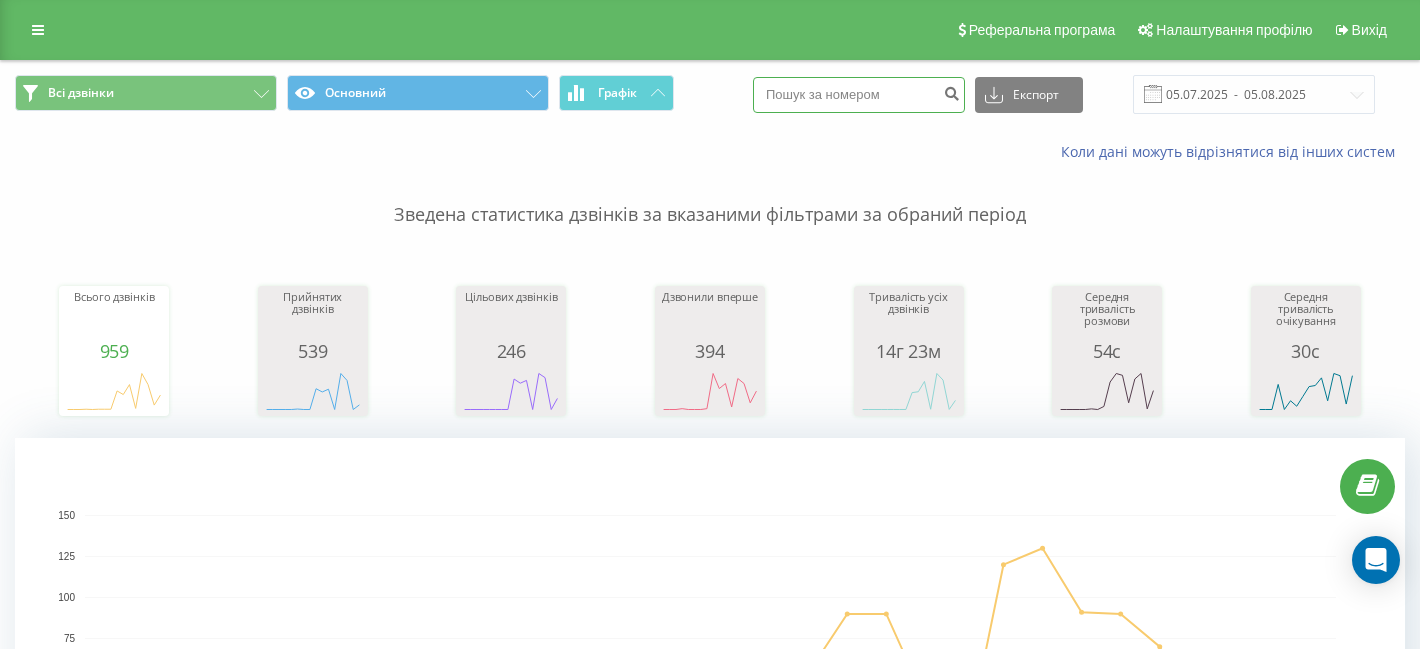 click at bounding box center (859, 95) 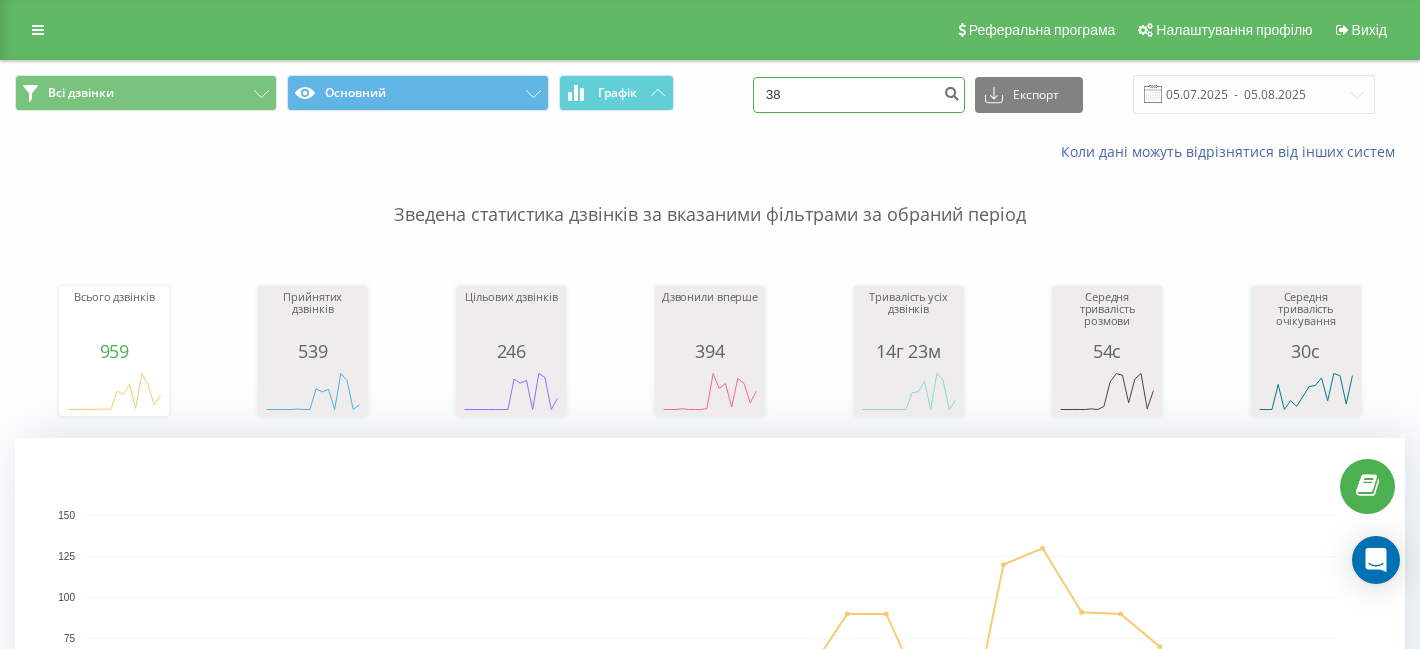 paste on "733843390" 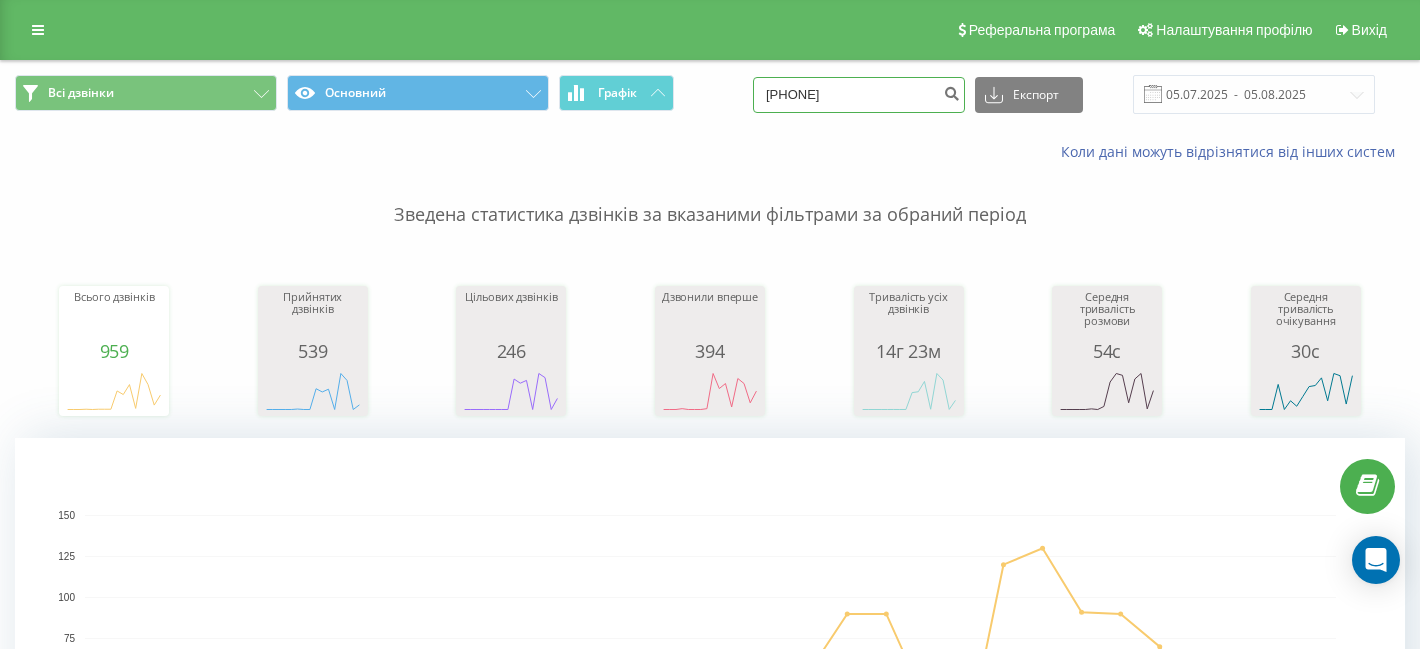 type on "38733843390" 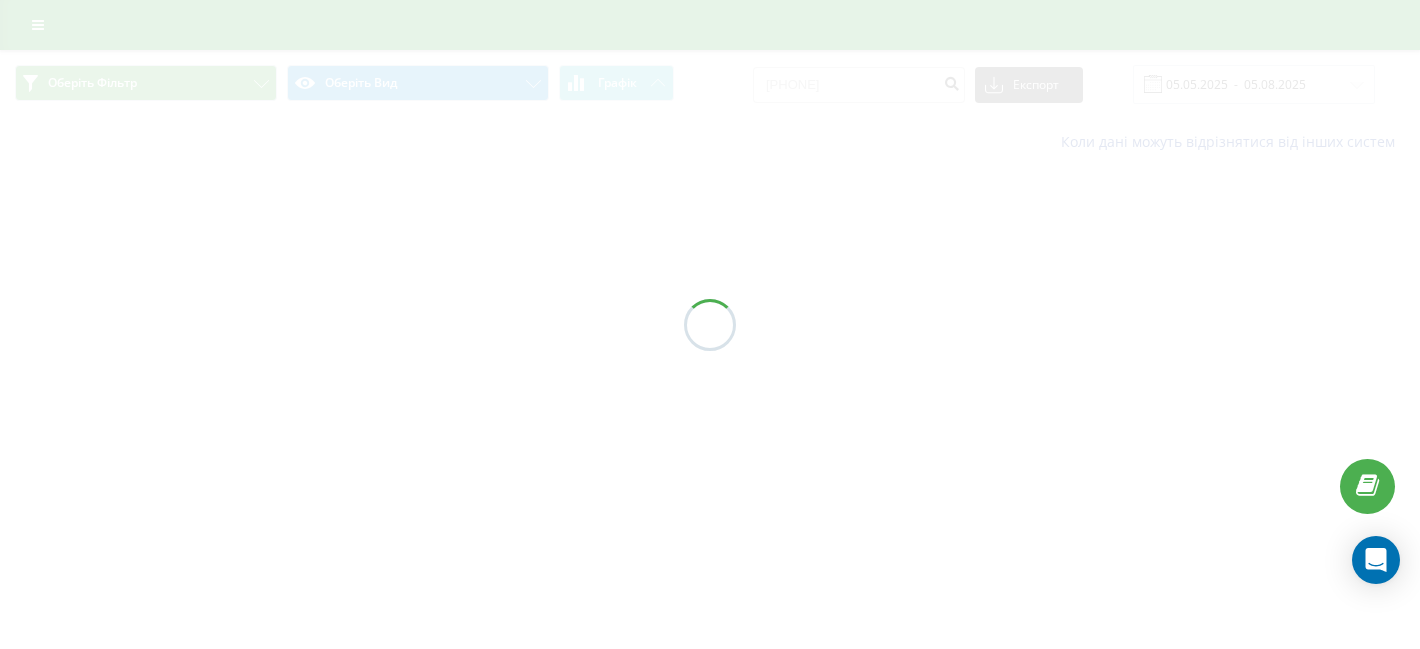 scroll, scrollTop: 0, scrollLeft: 0, axis: both 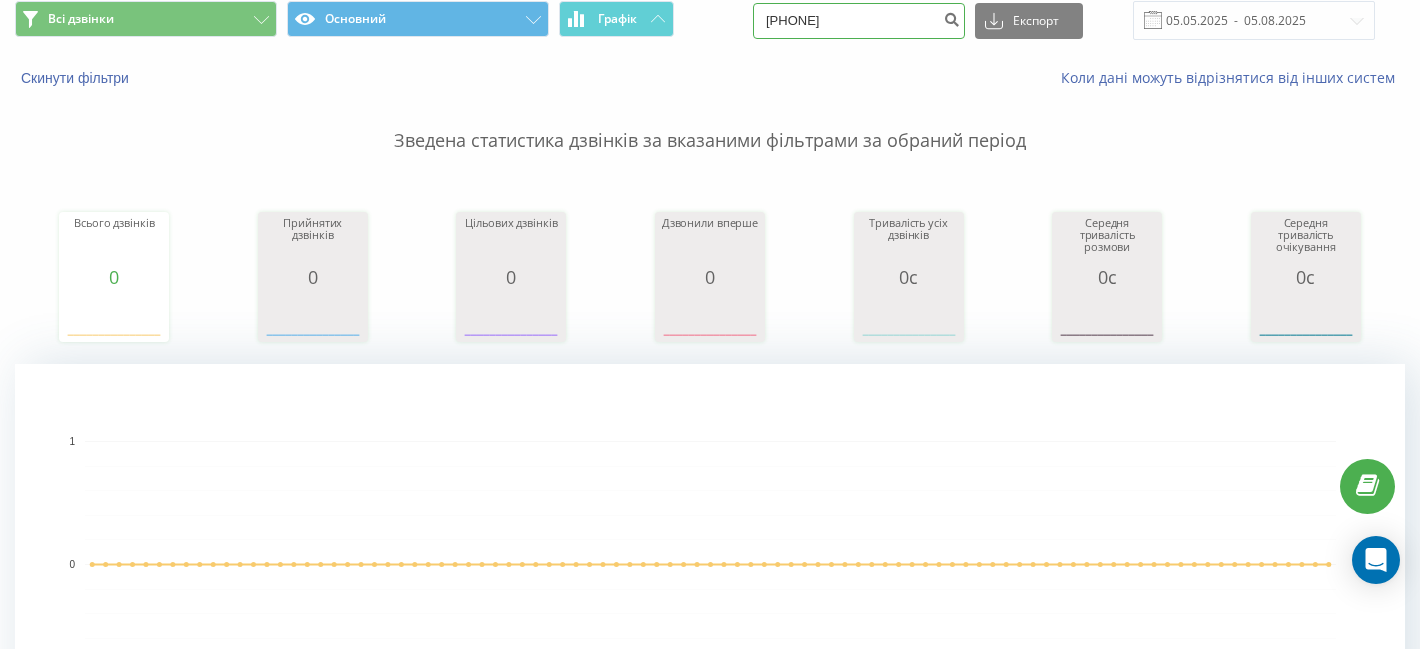 click on "38733843390" at bounding box center [859, 21] 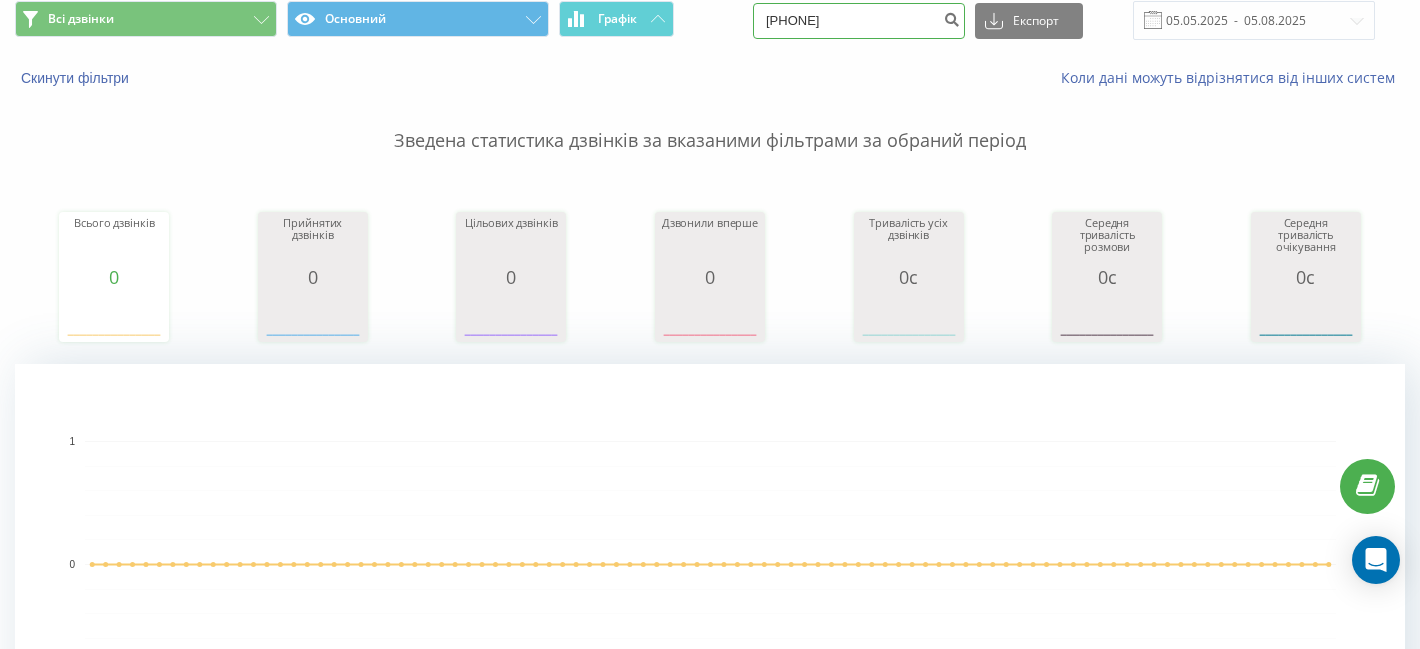 type on "380733843390" 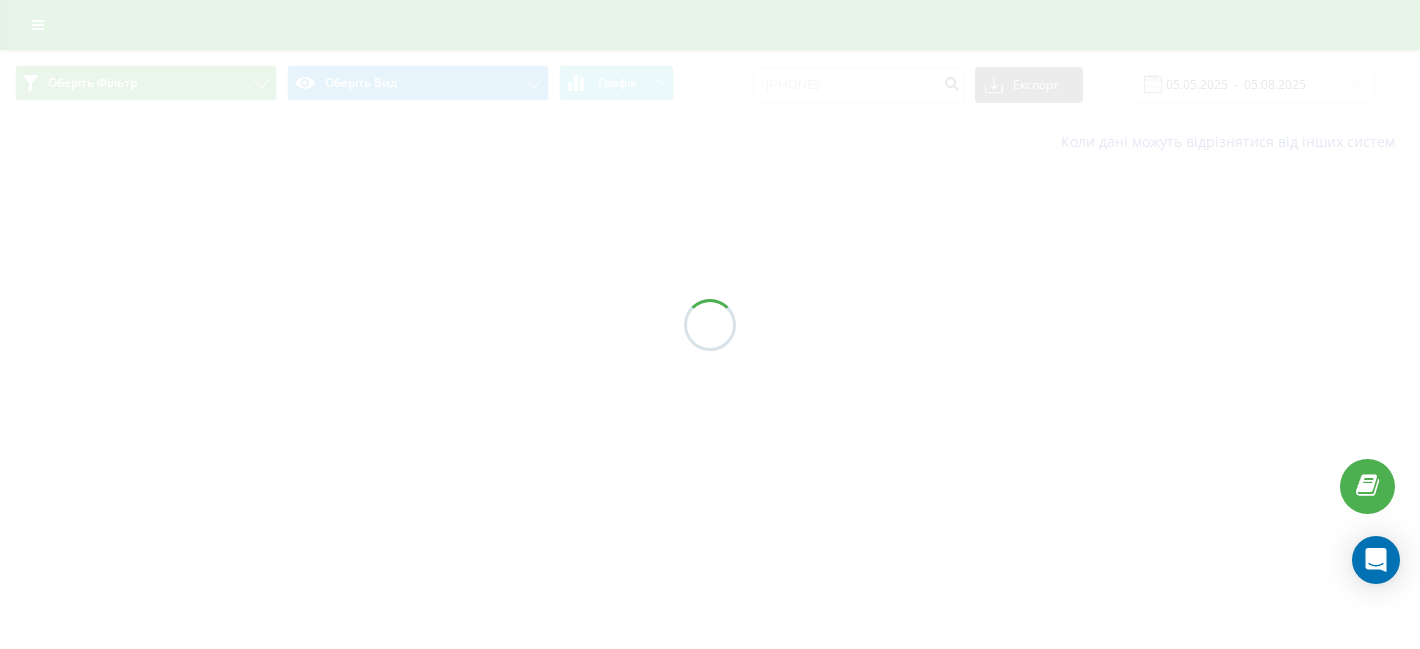 scroll, scrollTop: 0, scrollLeft: 0, axis: both 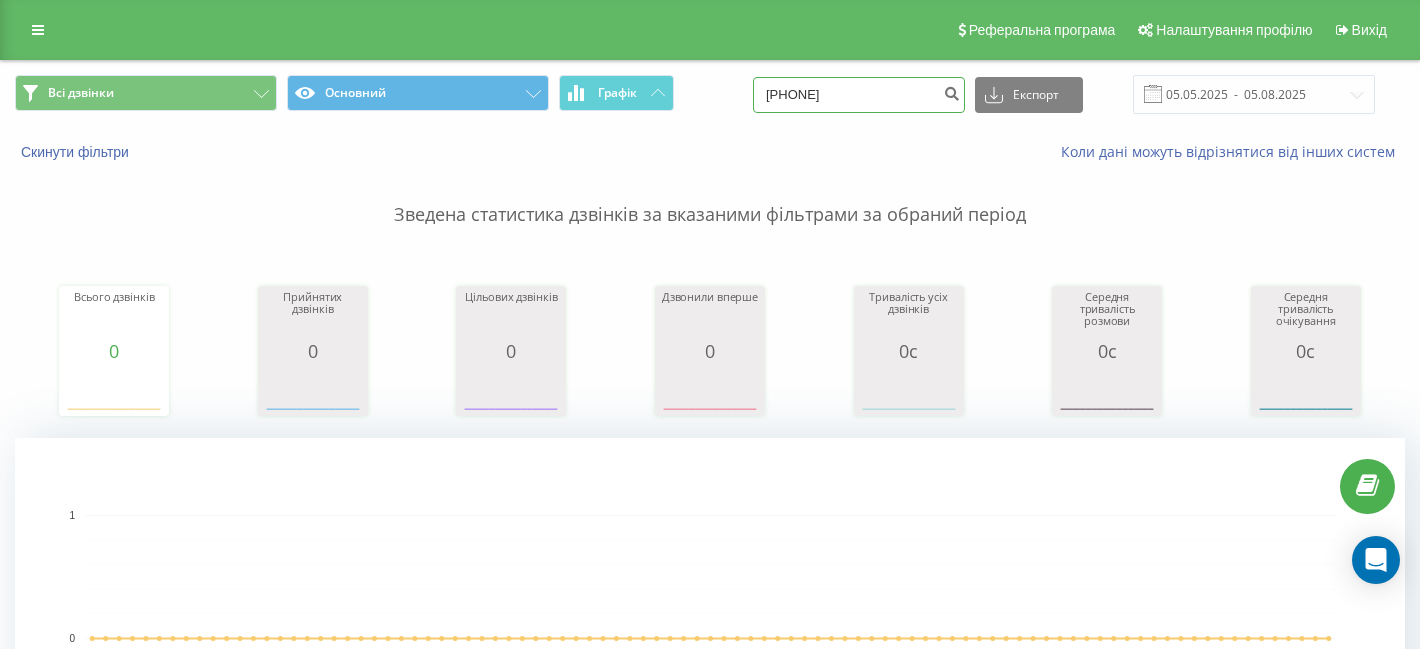 drag, startPoint x: 834, startPoint y: 91, endPoint x: 786, endPoint y: 92, distance: 48.010414 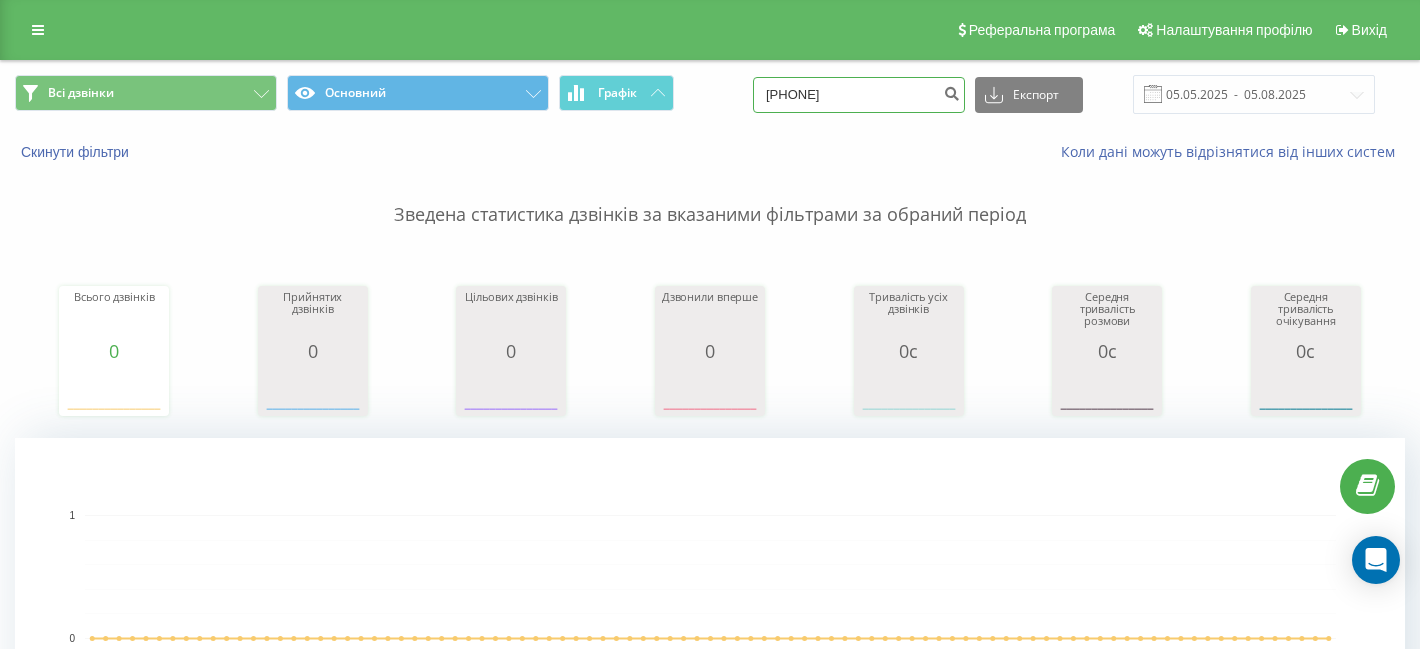 type on "[PHONE]" 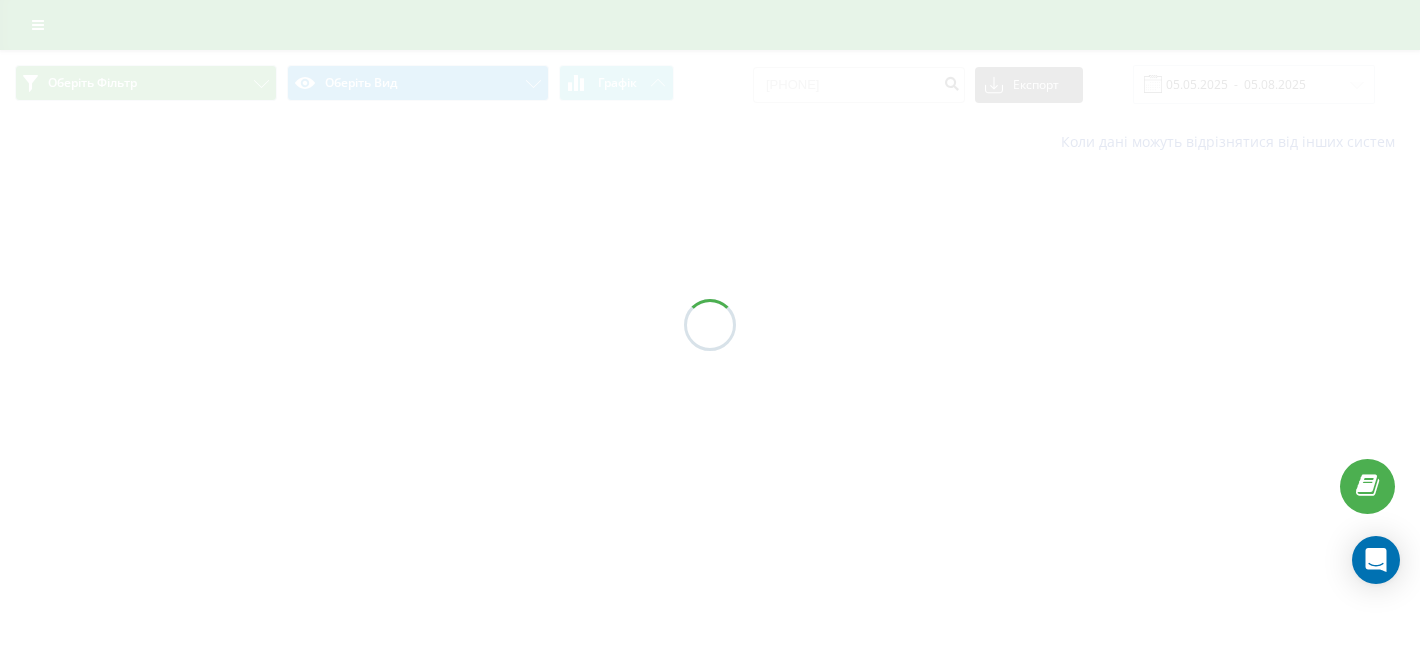 scroll, scrollTop: 0, scrollLeft: 0, axis: both 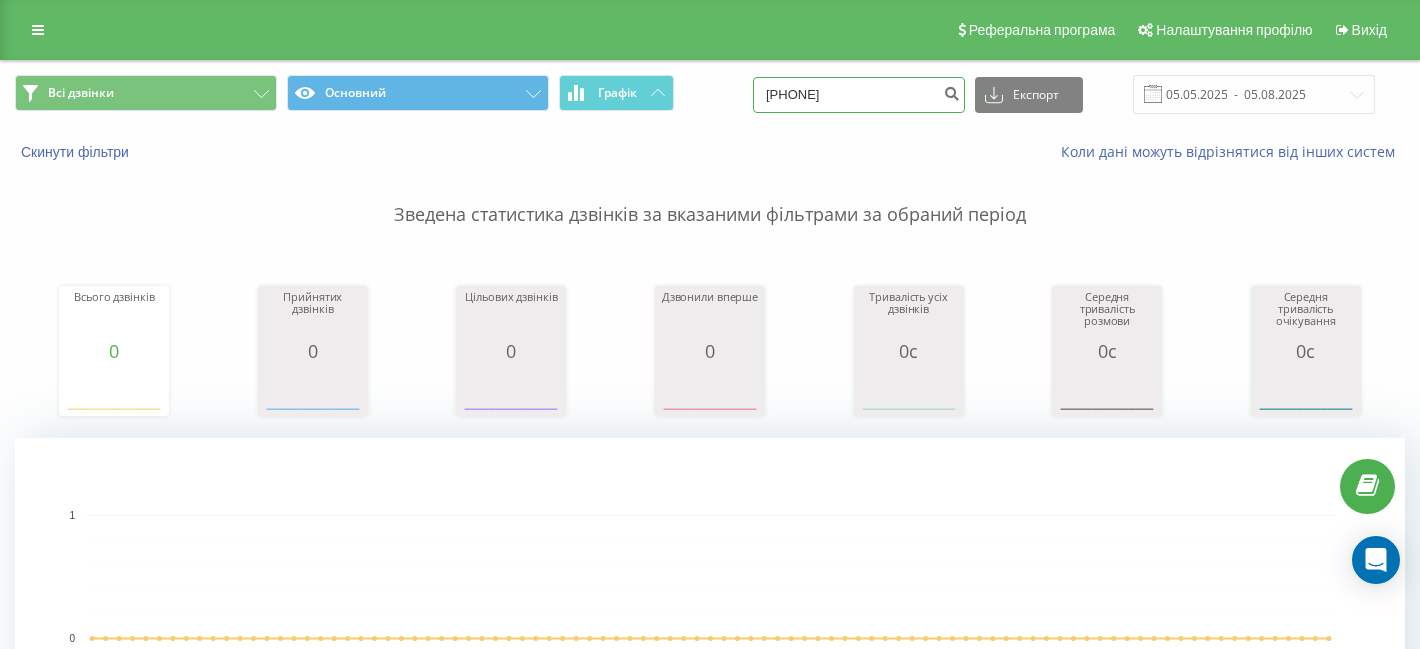 click on "[PHONE]" at bounding box center [859, 95] 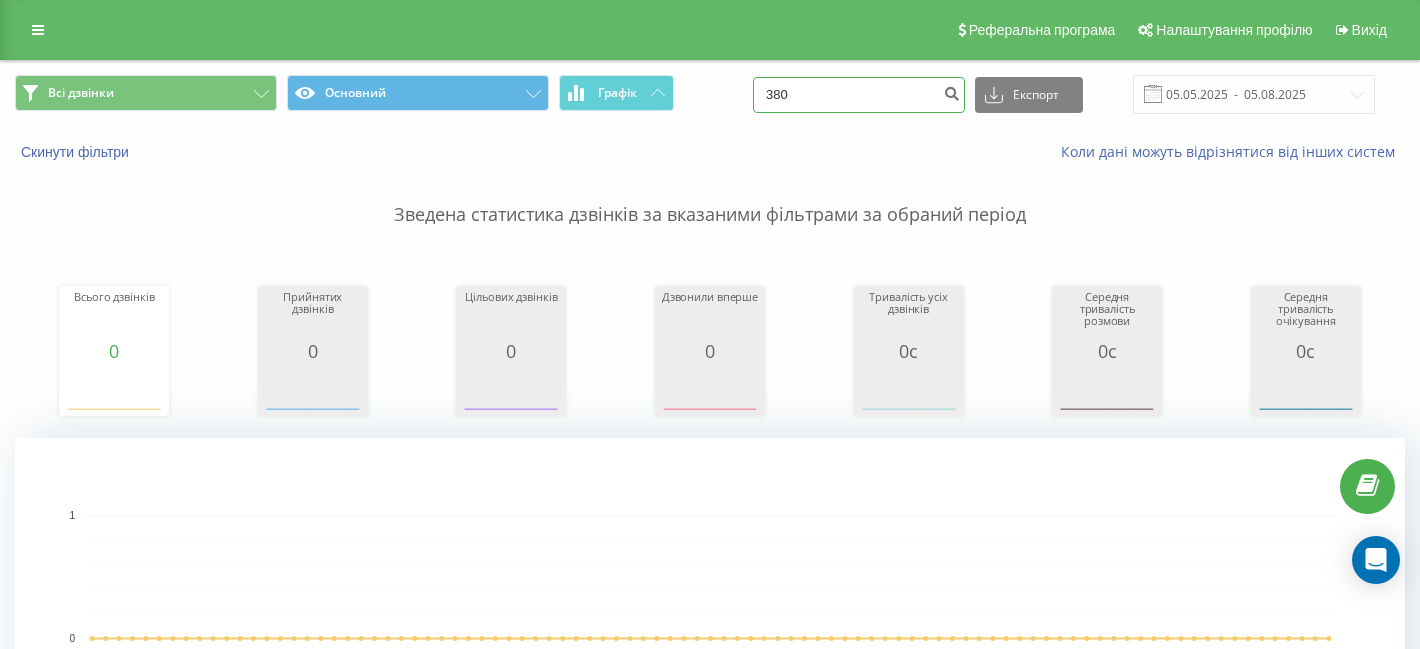 paste on "[PHONE]" 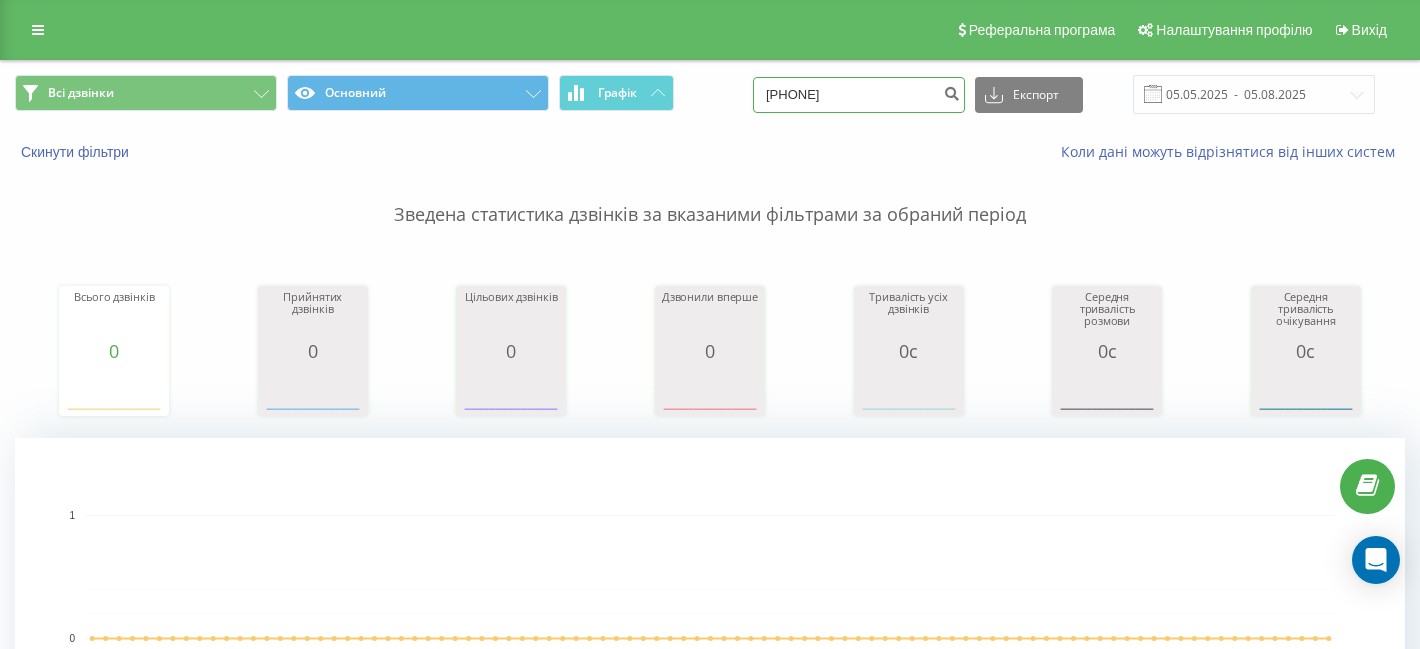 type on "[PHONE]" 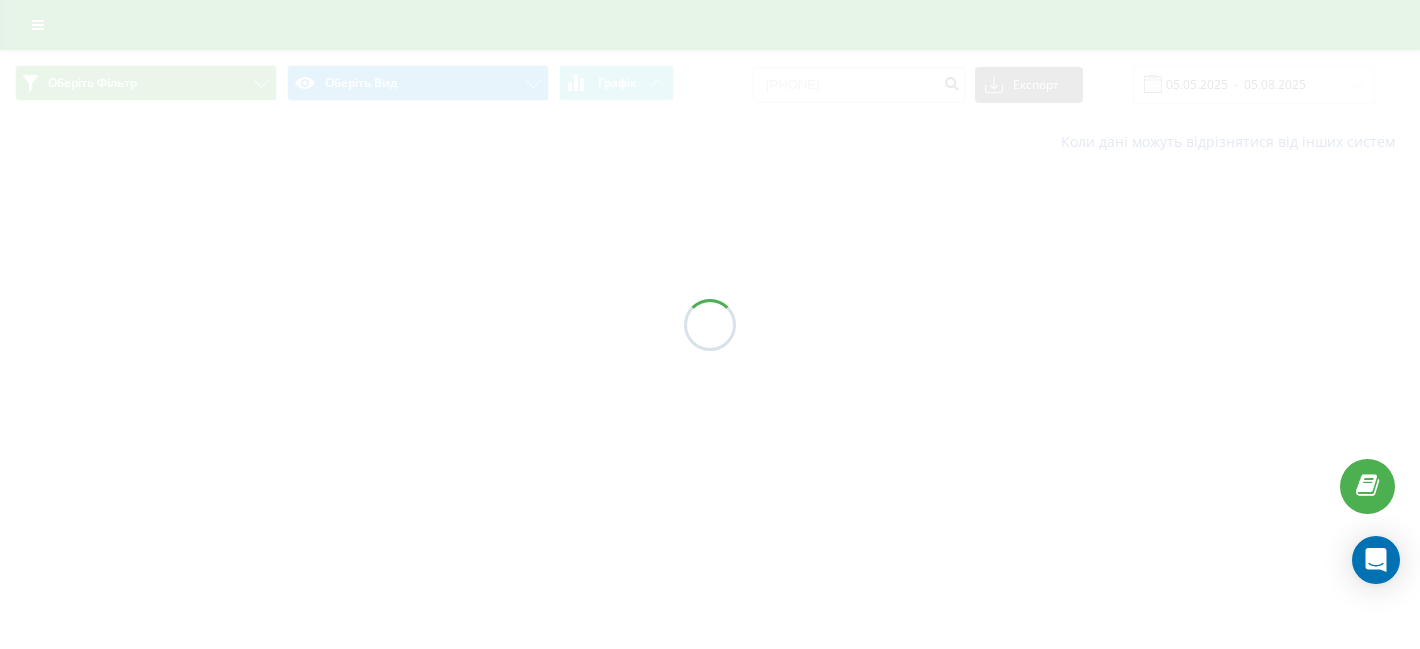 scroll, scrollTop: 0, scrollLeft: 0, axis: both 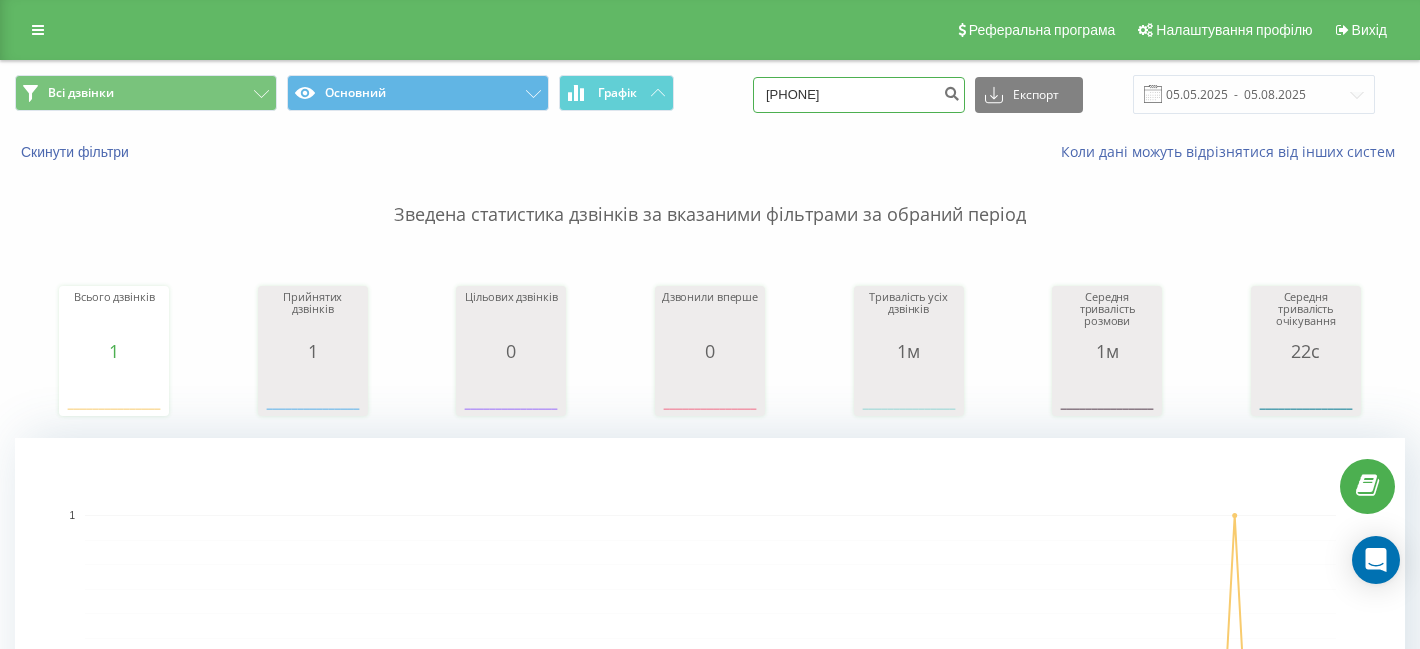 drag, startPoint x: 934, startPoint y: 100, endPoint x: 728, endPoint y: 100, distance: 206 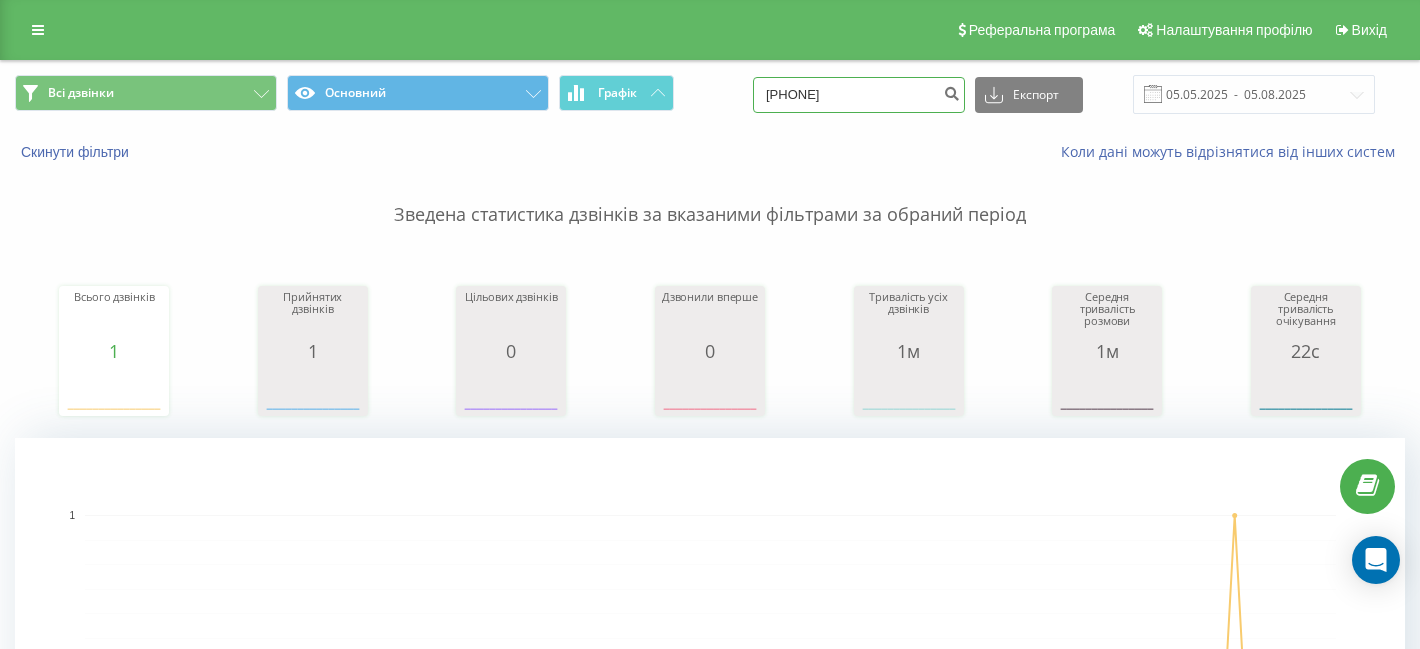 click on "Всі дзвінки Основний Графік 380509748660 Експорт .csv .xls .xlsx 05.05.2025  -  05.08.2025" at bounding box center [710, 94] 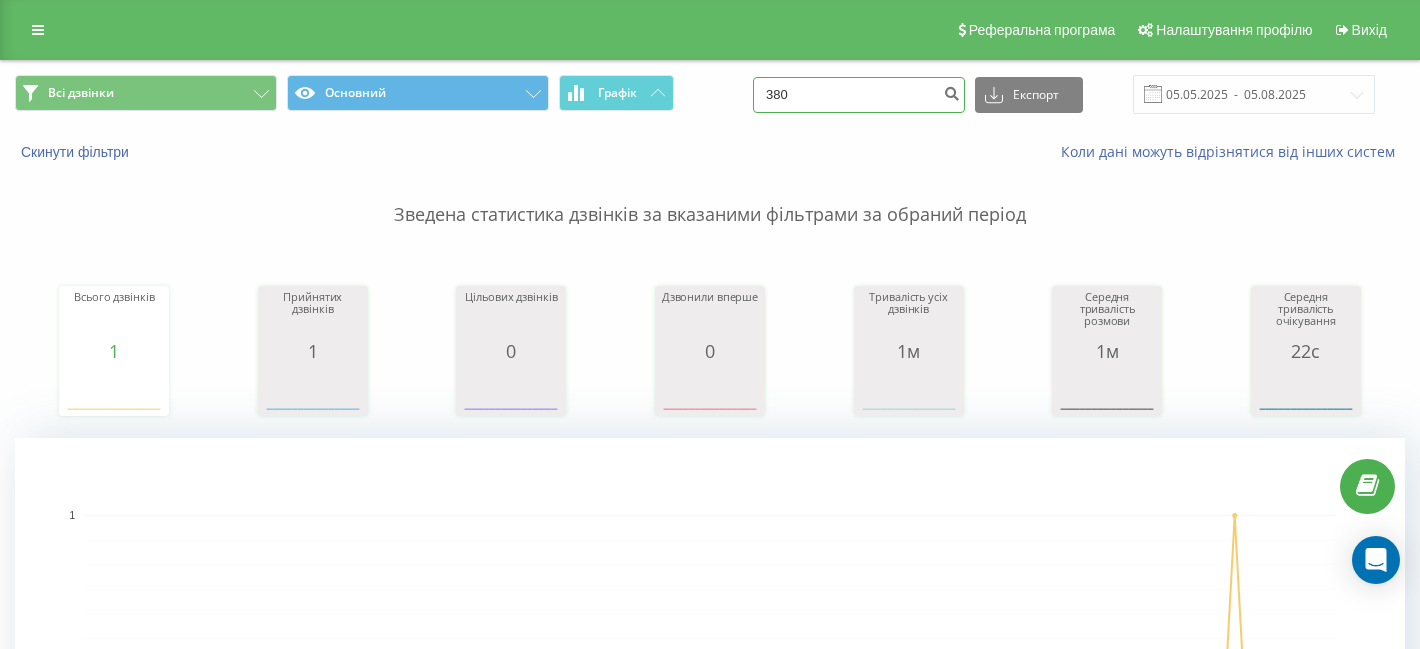 paste on "993171671" 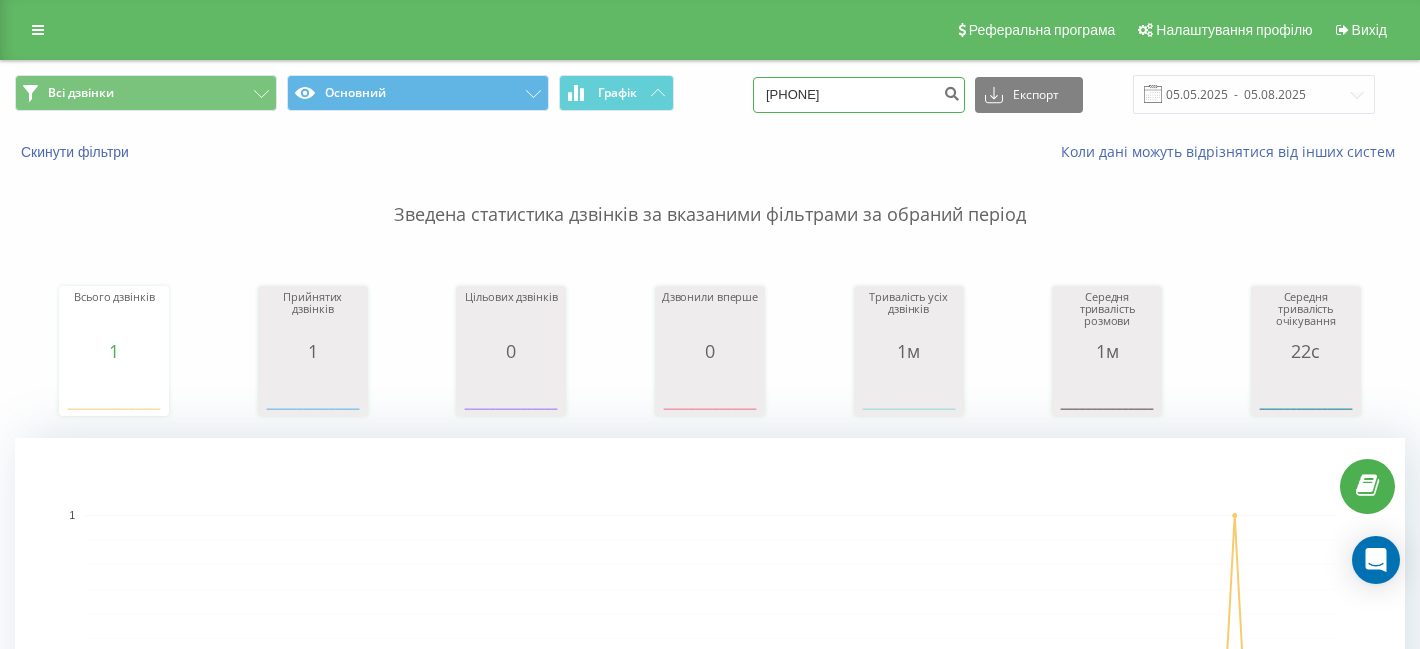 type on "380993171671" 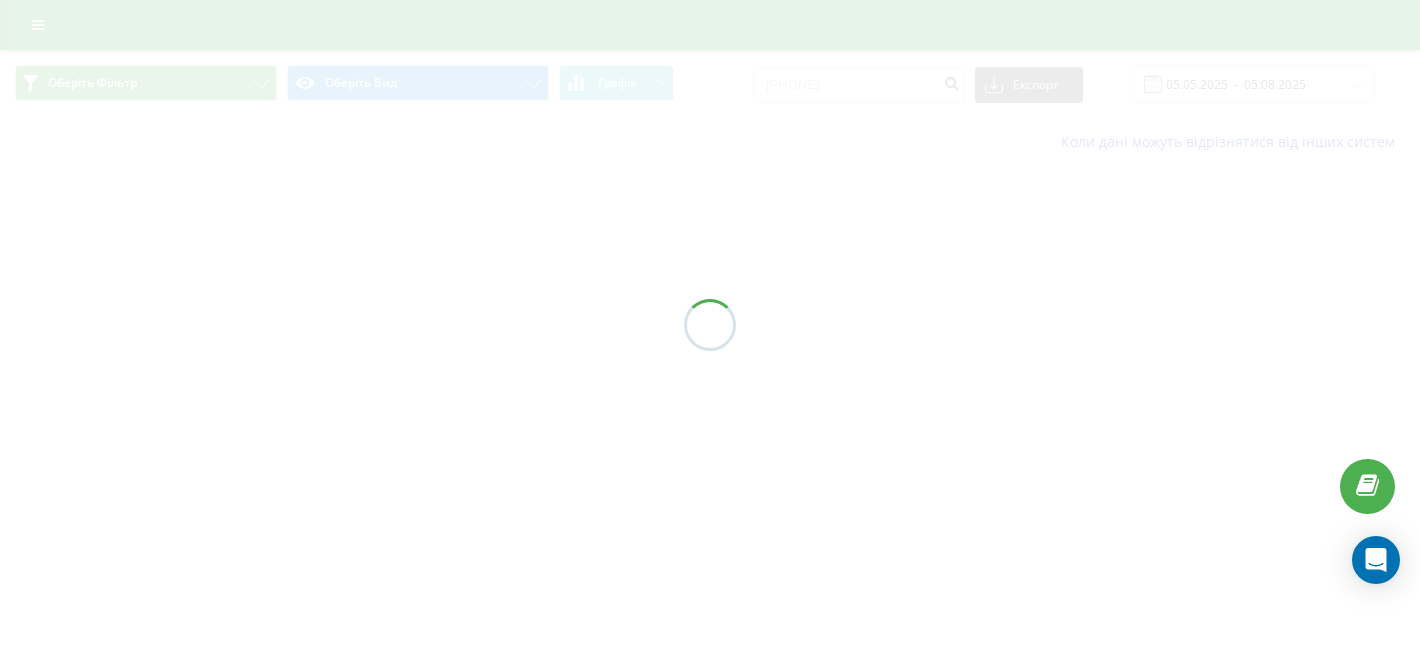 scroll, scrollTop: 0, scrollLeft: 0, axis: both 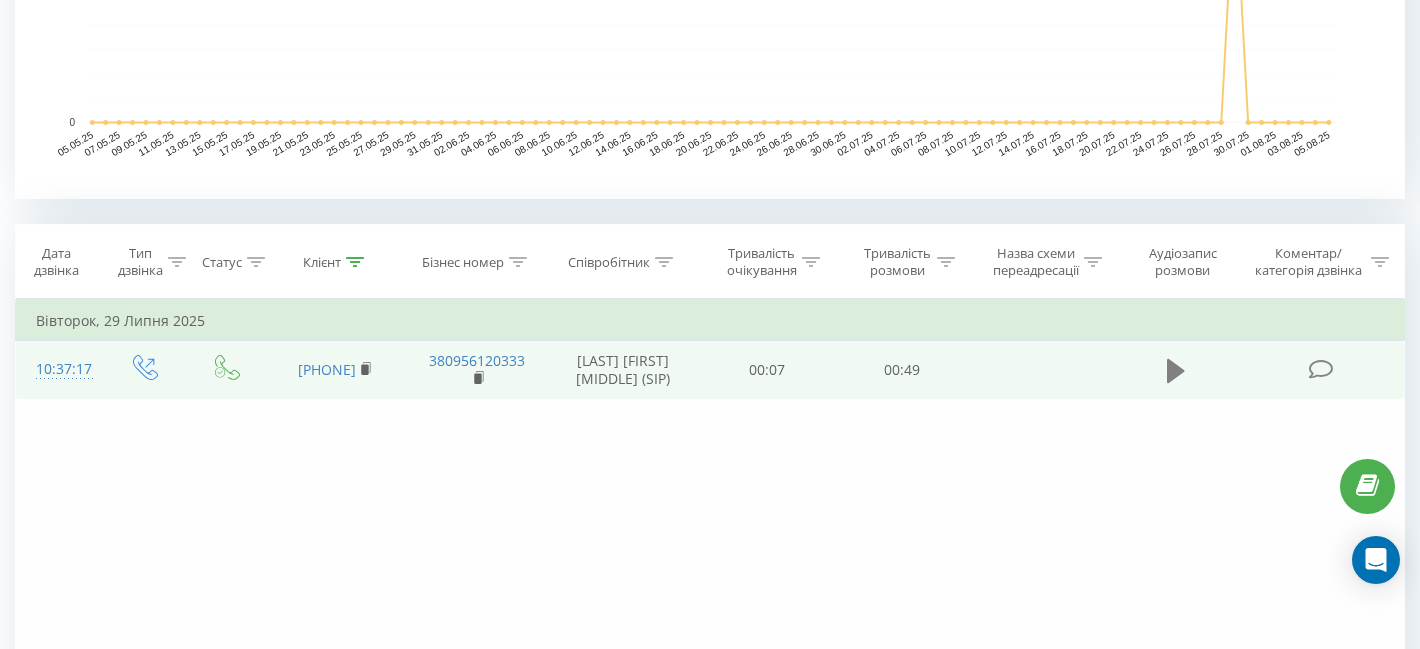 click at bounding box center [1176, 371] 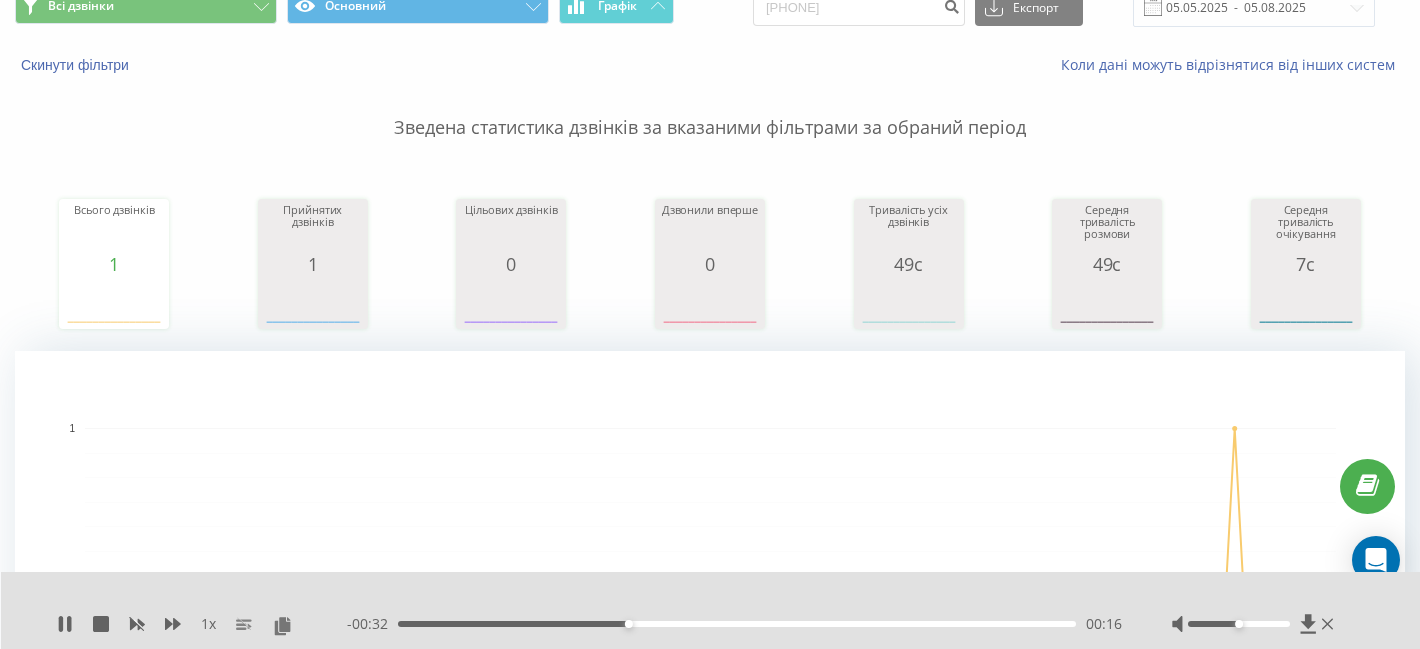 scroll, scrollTop: 0, scrollLeft: 0, axis: both 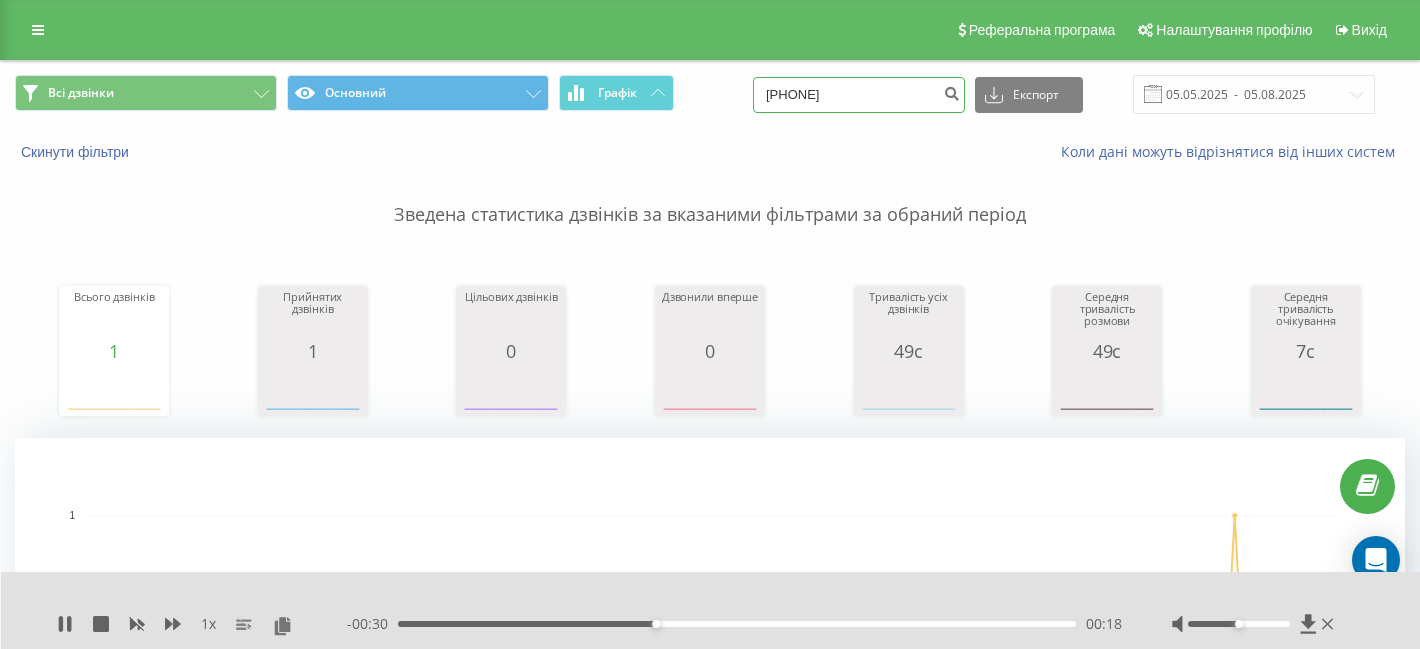 drag, startPoint x: 930, startPoint y: 85, endPoint x: 753, endPoint y: 86, distance: 177.00282 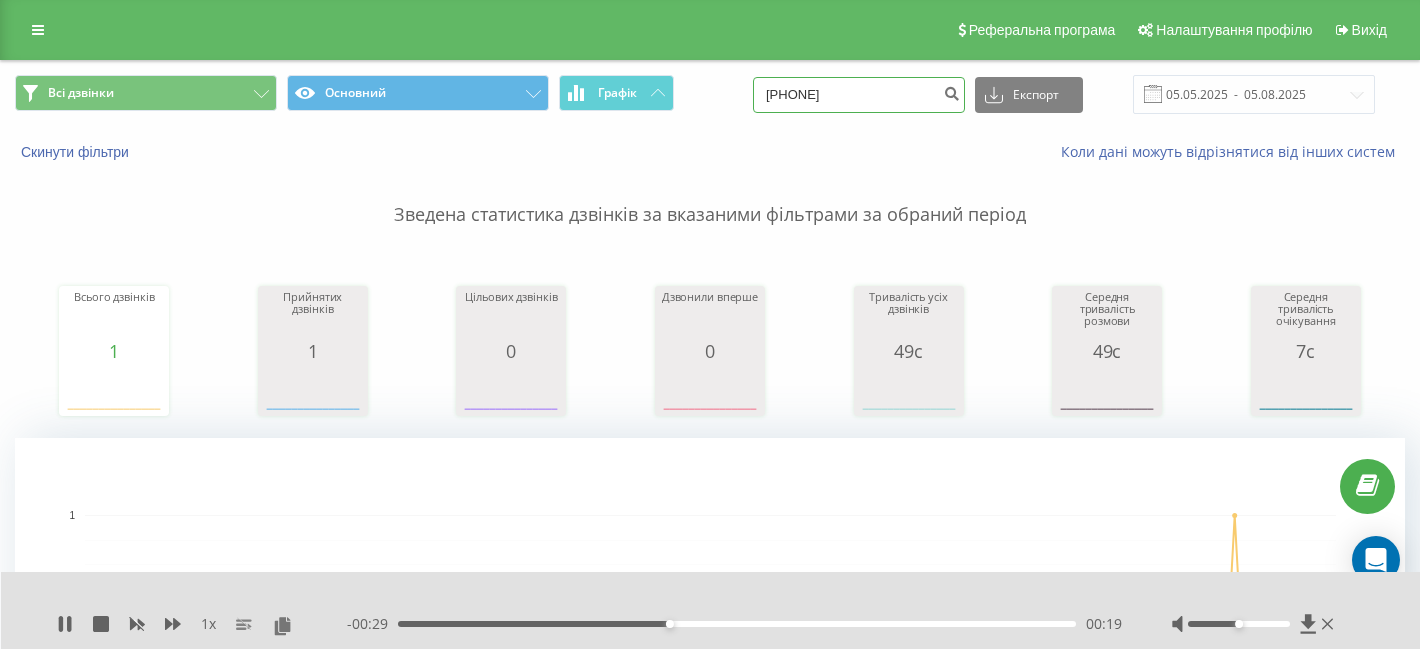 click on "380993171671" at bounding box center (859, 95) 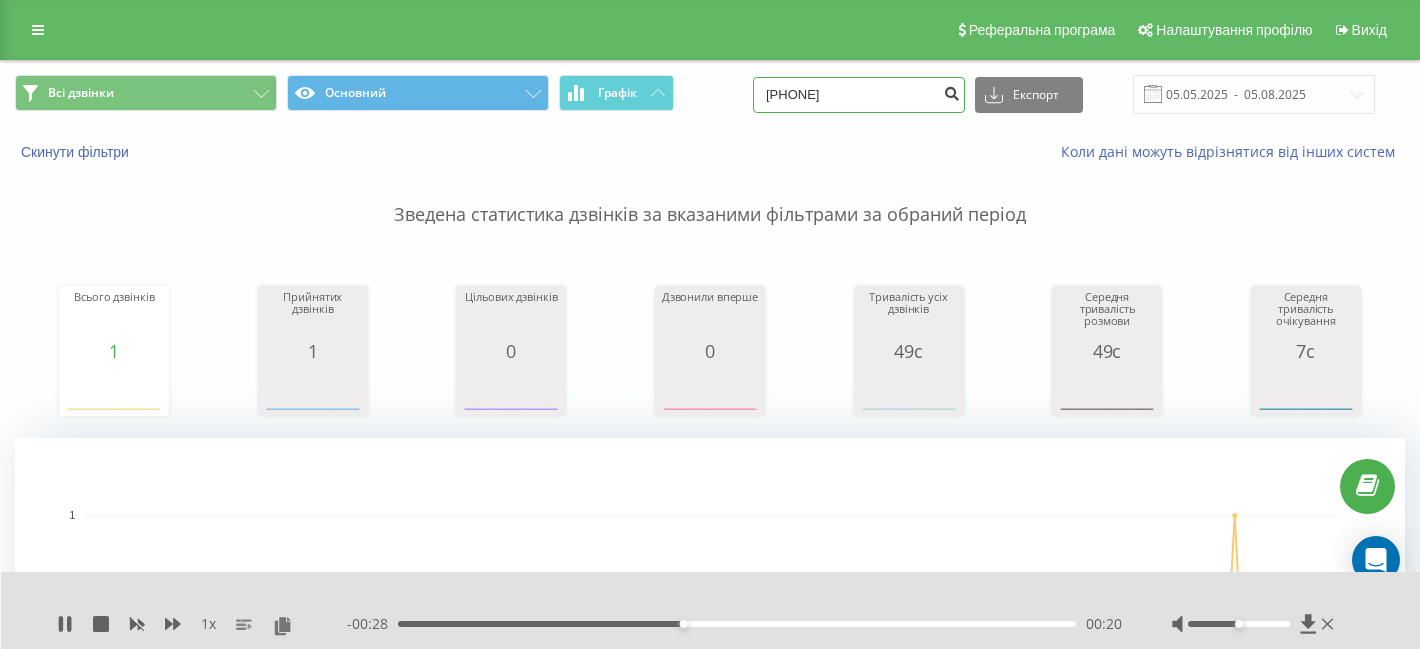 type on "380675684958" 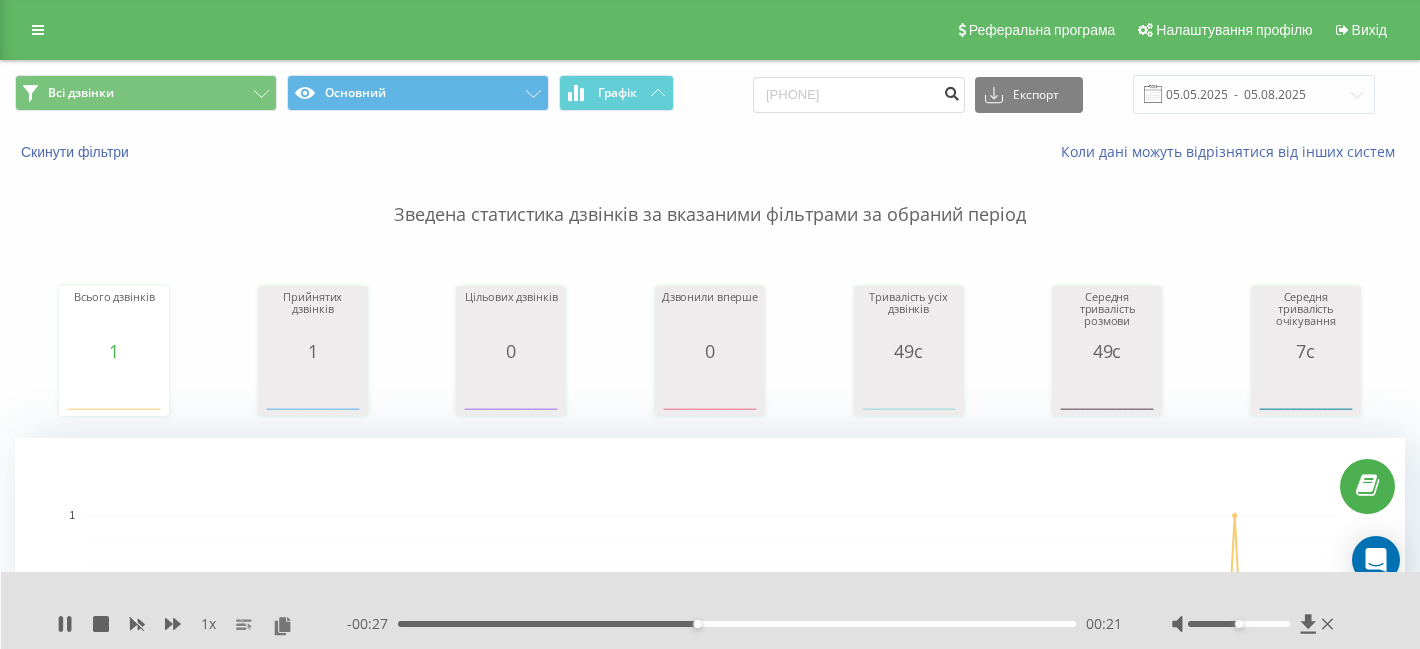 click at bounding box center (951, 91) 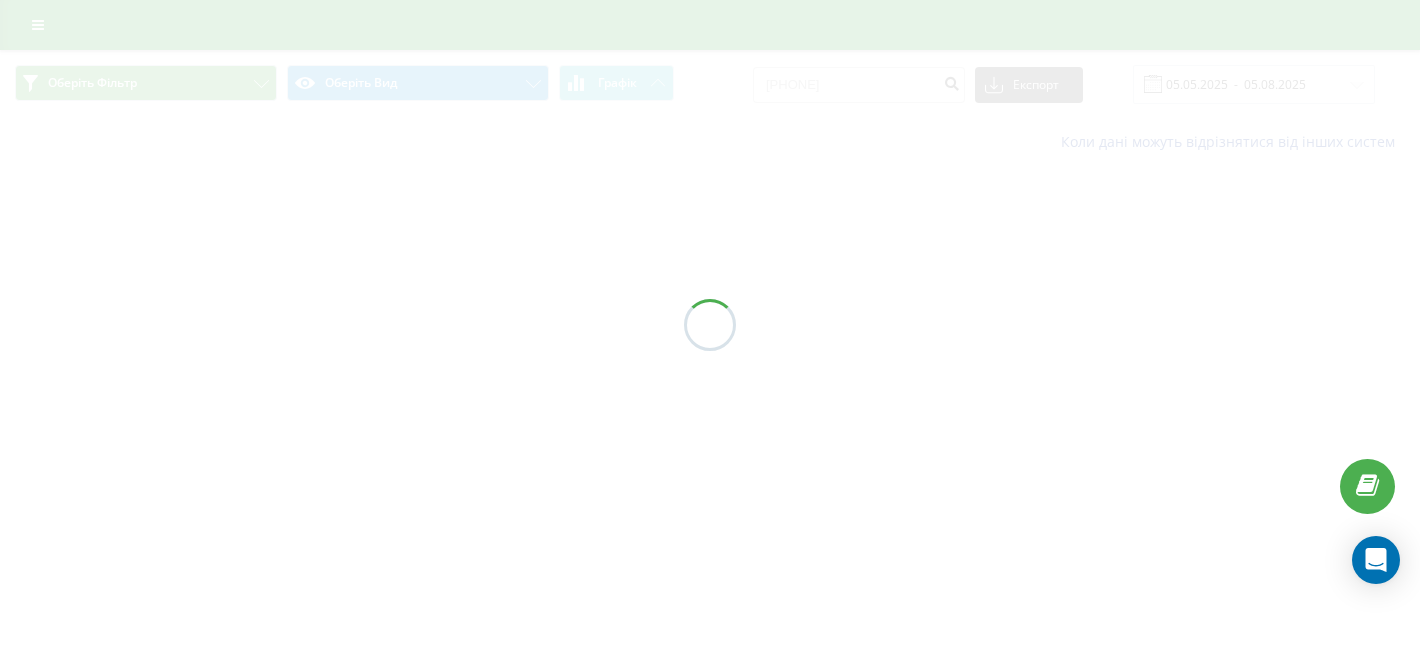 scroll, scrollTop: 0, scrollLeft: 0, axis: both 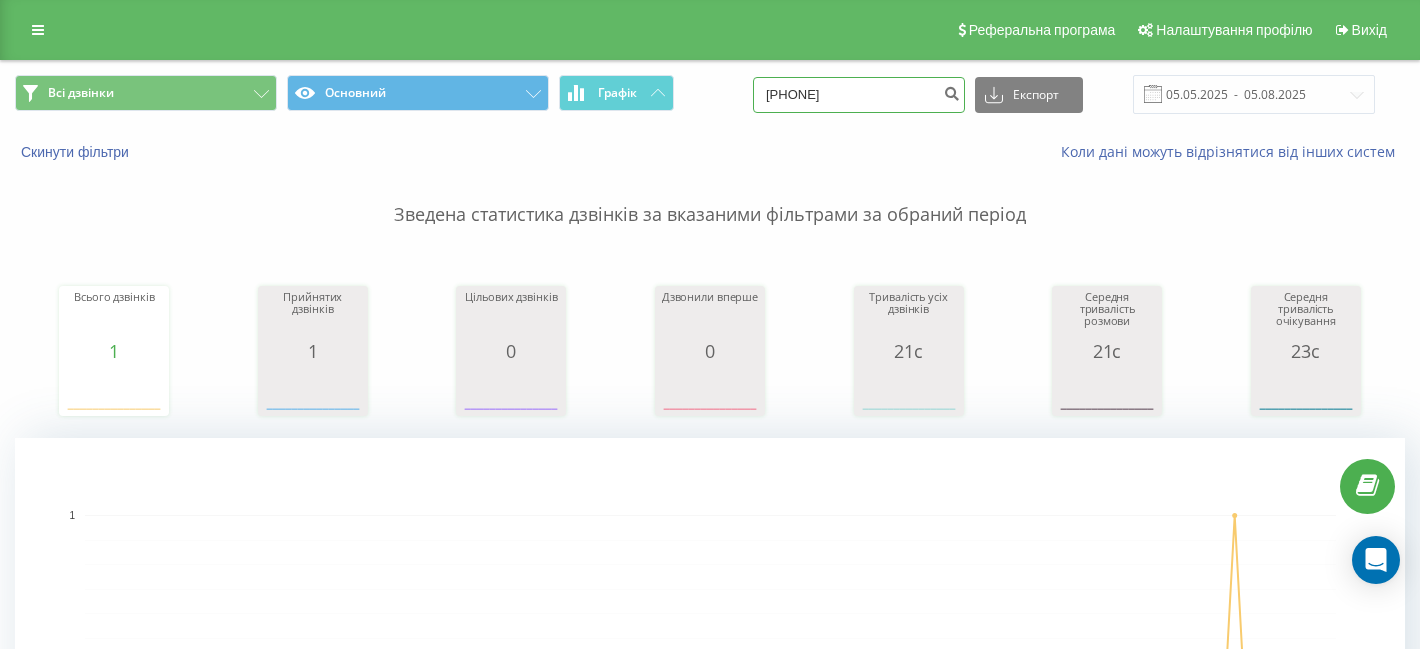 click on "380675684958" at bounding box center (859, 95) 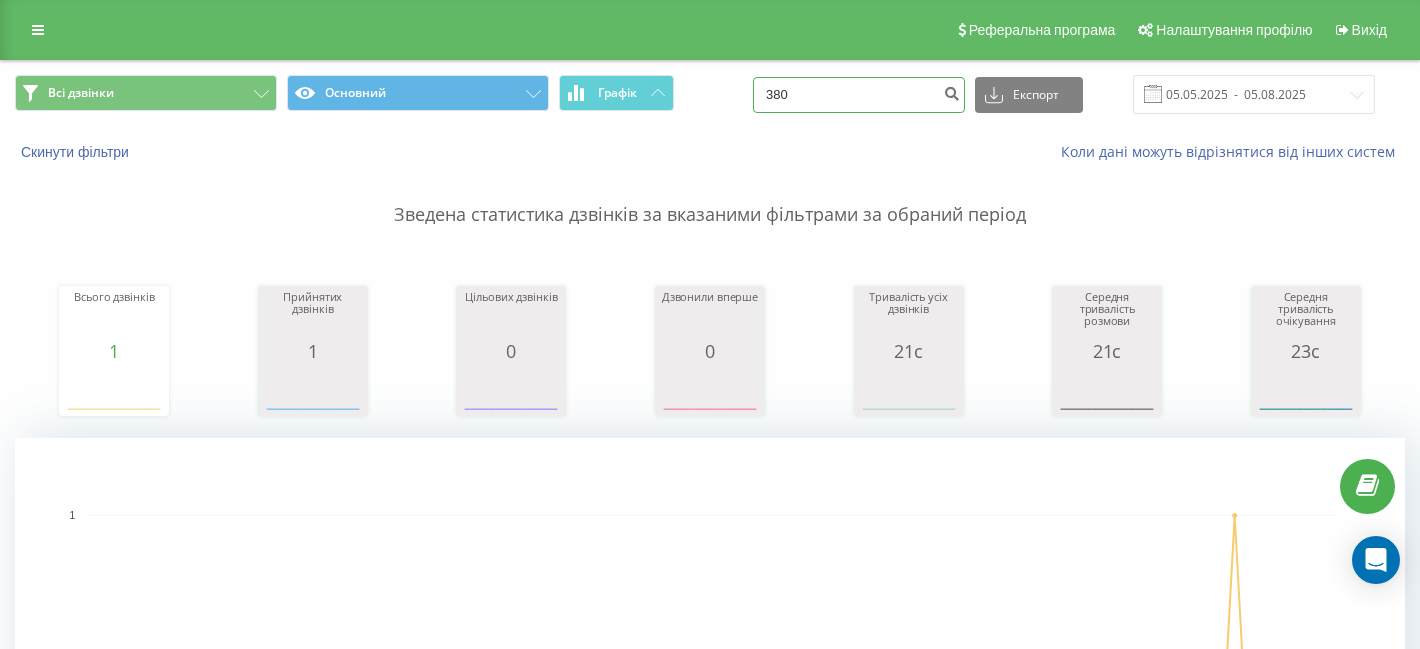 paste on "503596717" 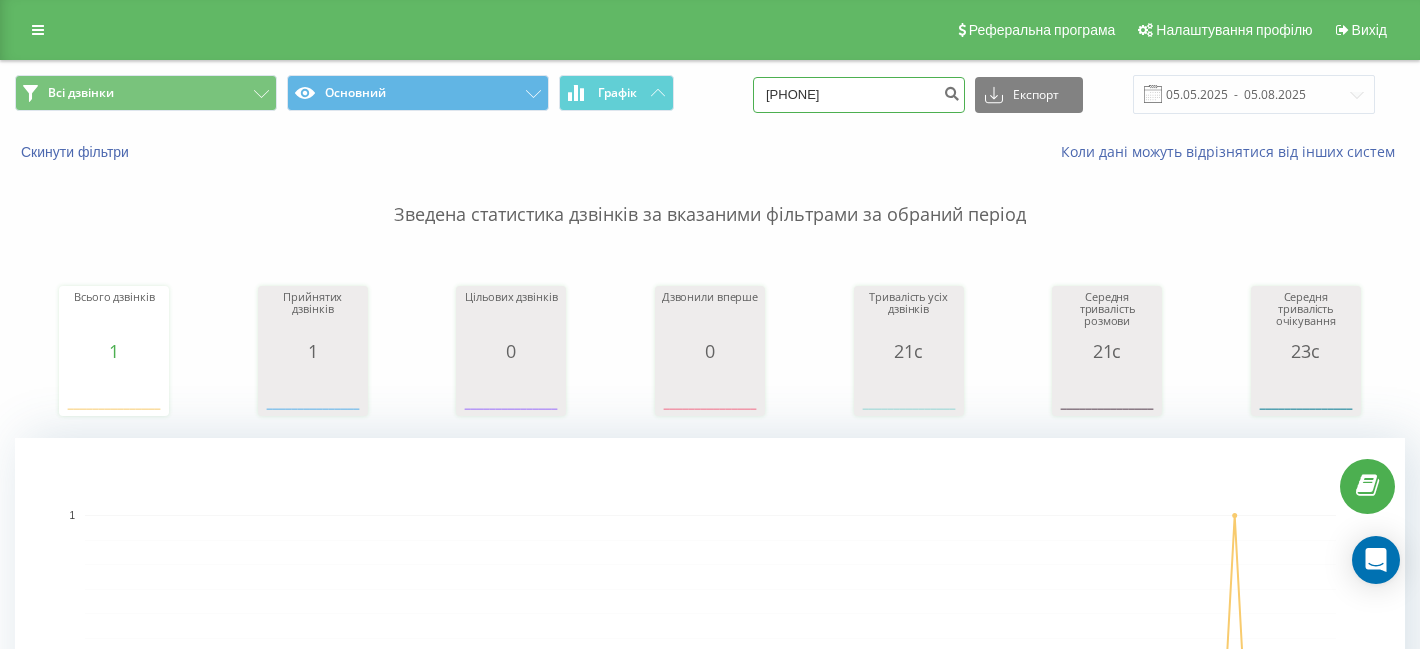 type on "[PHONE]" 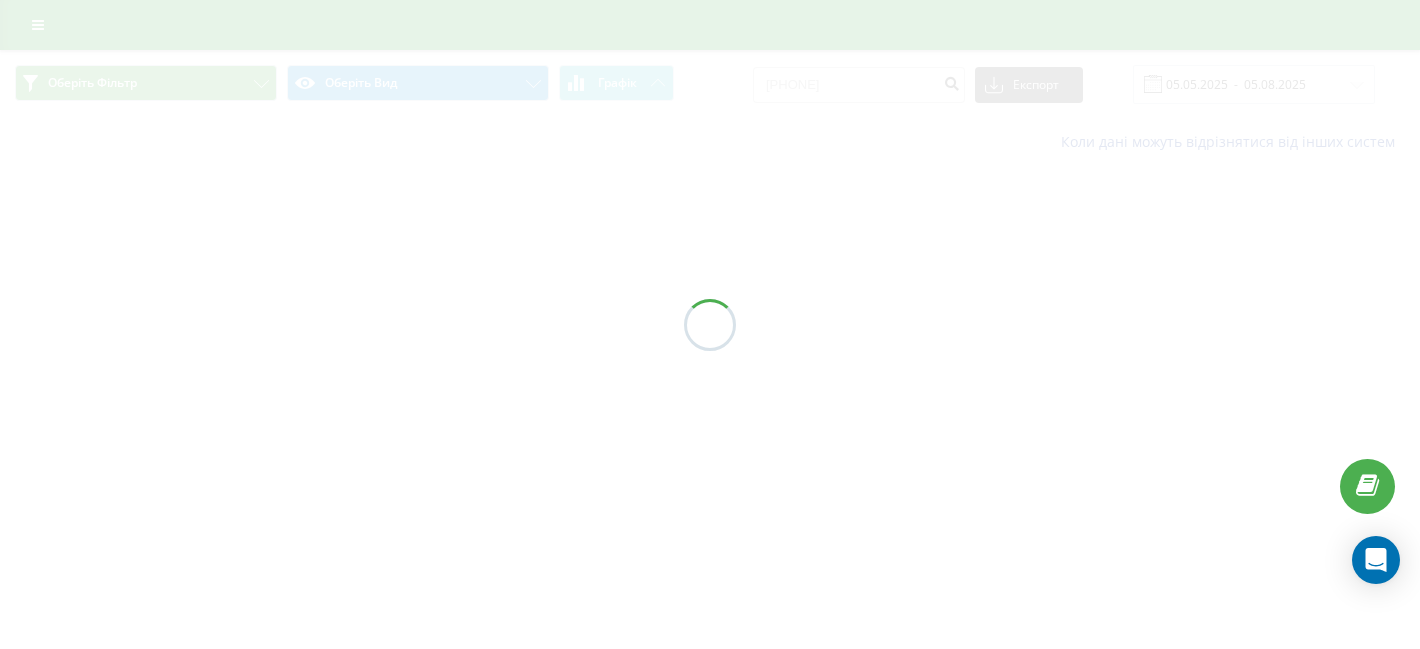 scroll, scrollTop: 0, scrollLeft: 0, axis: both 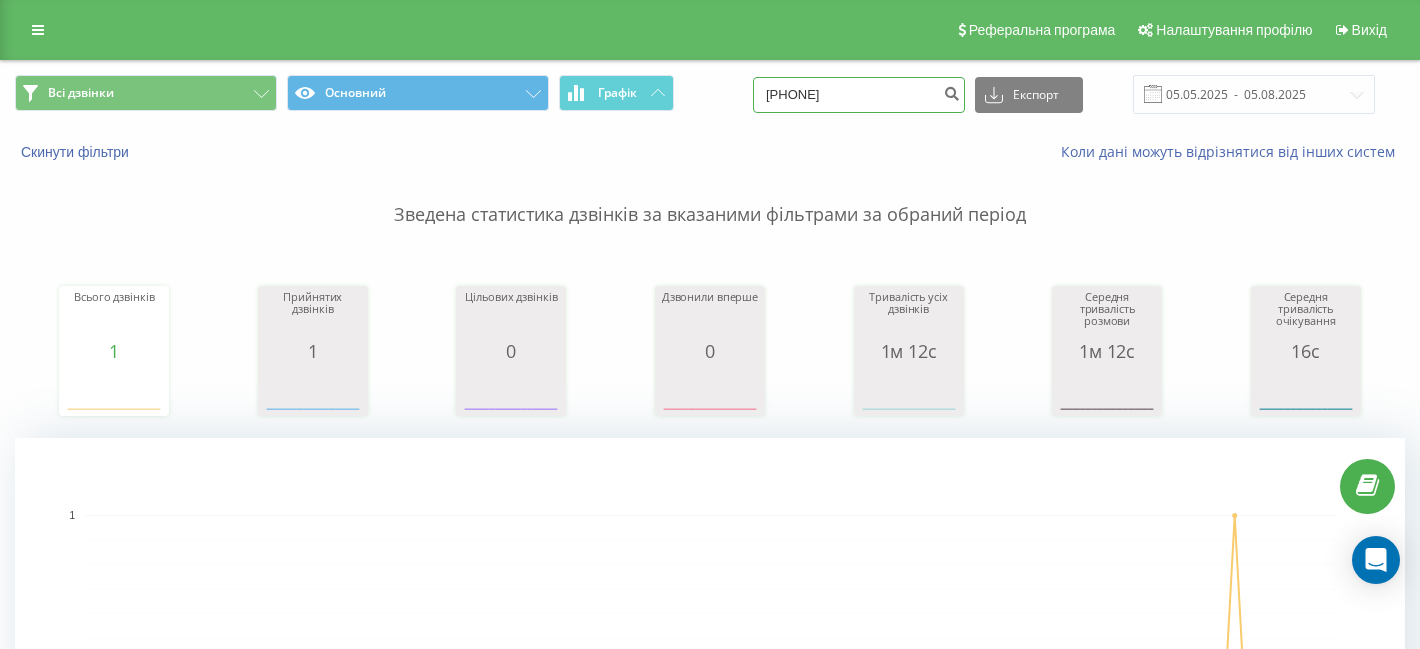 drag, startPoint x: 927, startPoint y: 80, endPoint x: 725, endPoint y: 105, distance: 203.54115 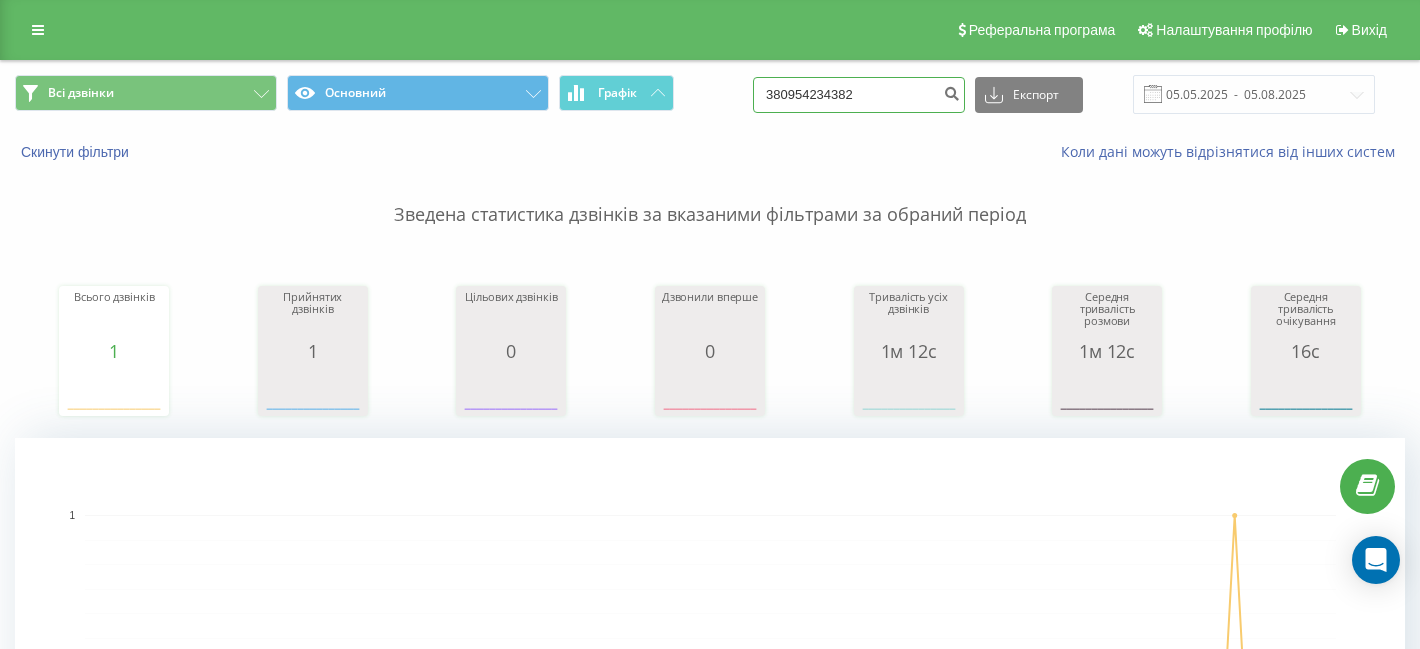 type on "380954234382" 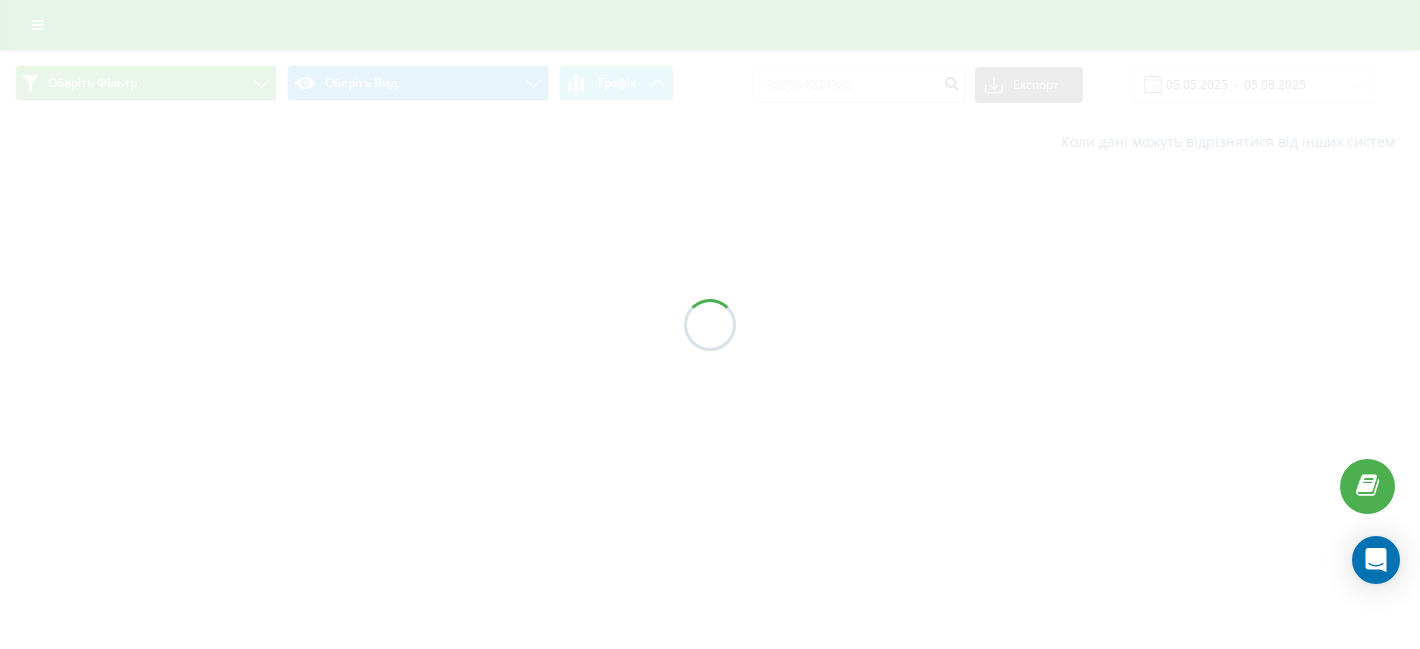 scroll, scrollTop: 0, scrollLeft: 0, axis: both 